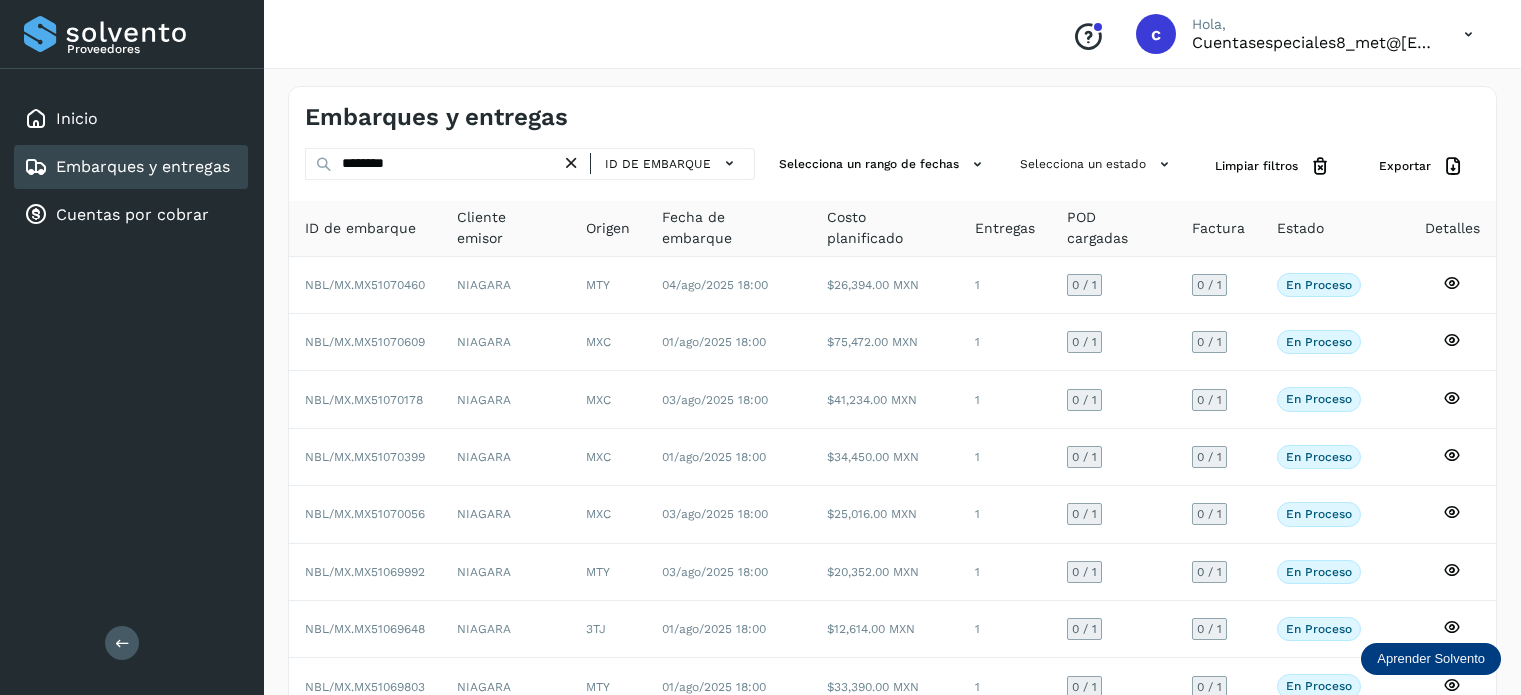 scroll, scrollTop: 0, scrollLeft: 0, axis: both 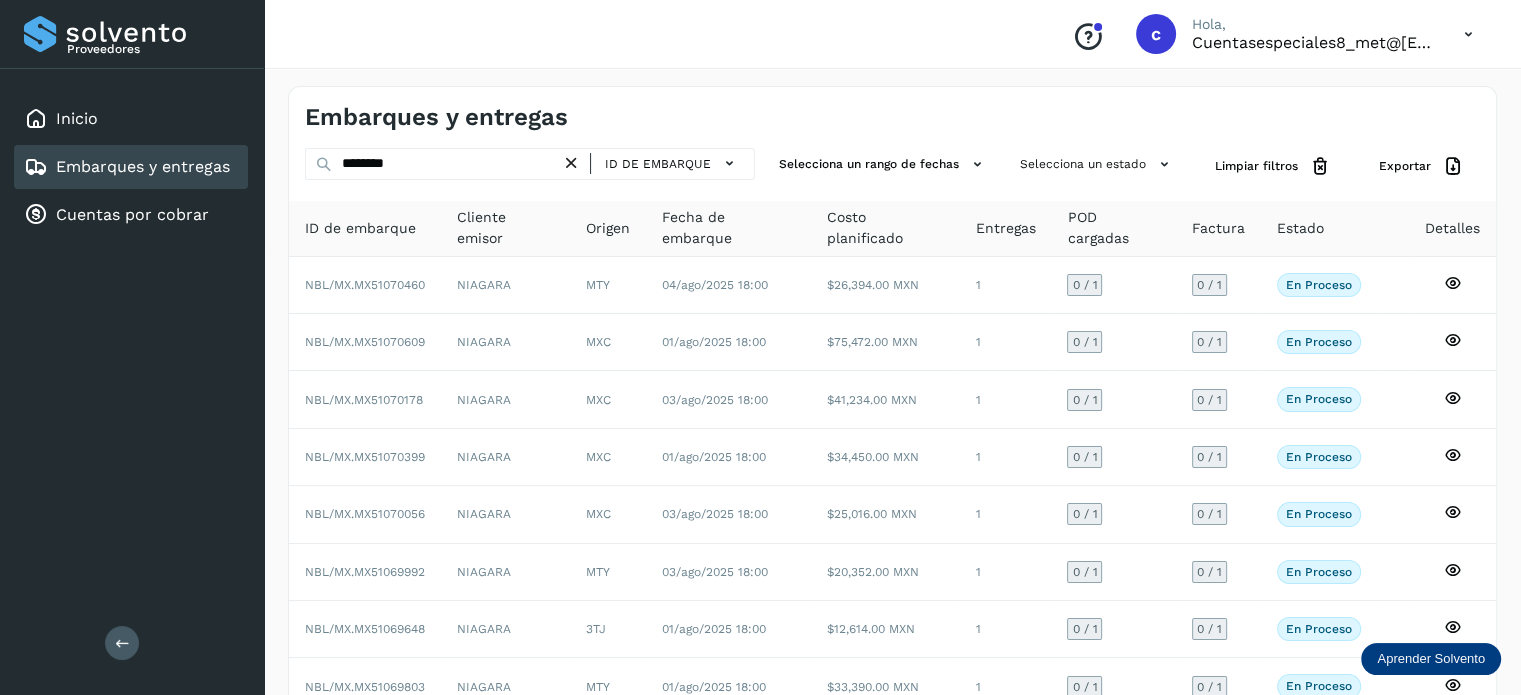 click on "Proveedores Inicio Embarques y entregas Cuentas por cobrar Salir
Conoce nuestros beneficios
c Hola, cuentasespeciales8_met@[EMAIL] Embarques y entregas ******** ID de embarque Selecciona un rango de fechas  Selecciona un estado Limpiar filtros Exportar ID de embarque Cliente emisor Origen Fecha de embarque Costo planificado Entregas POD cargadas Factura Estado Detalles NBL/MX.MX51070460 NIAGARA MTY 04/ago/2025 18:00  $26,394.00 MXN  1 0  / 1 0 / 1 En proceso
Verifica el estado de la factura o entregas asociadas a este embarque
NBL/MX.MX51070609 NIAGARA MXC 01/ago/2025 18:00  $75,472.00 MXN  1 0  / 1 0 / 1 En proceso
Verifica el estado de la factura o entregas asociadas a este embarque
NBL/MX.MX51070178 NIAGARA MXC 03/ago/2025 18:00  $41,234.00 MXN  1 0  / 1 0 / 1 En proceso
NBL/MX.MX51070399 MXC 1" 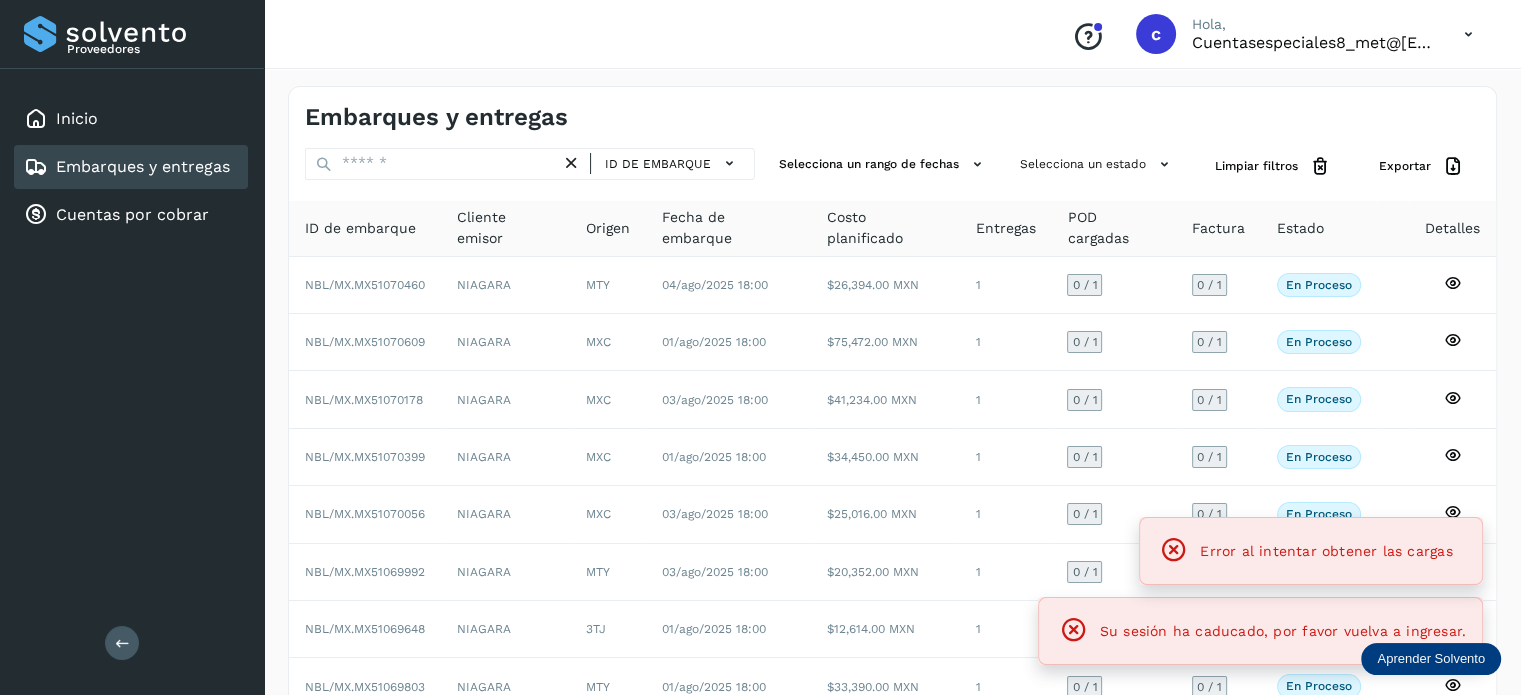 type on "*" 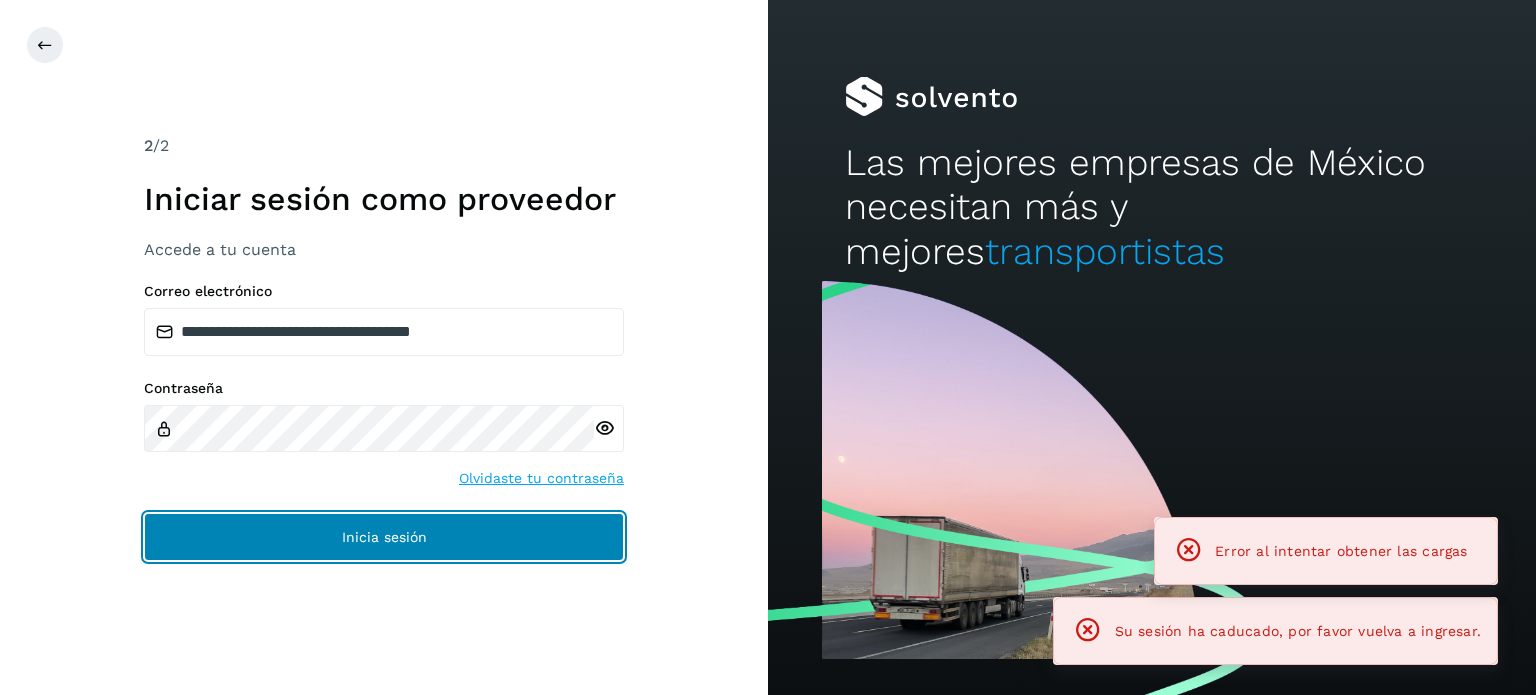 click on "Inicia sesión" 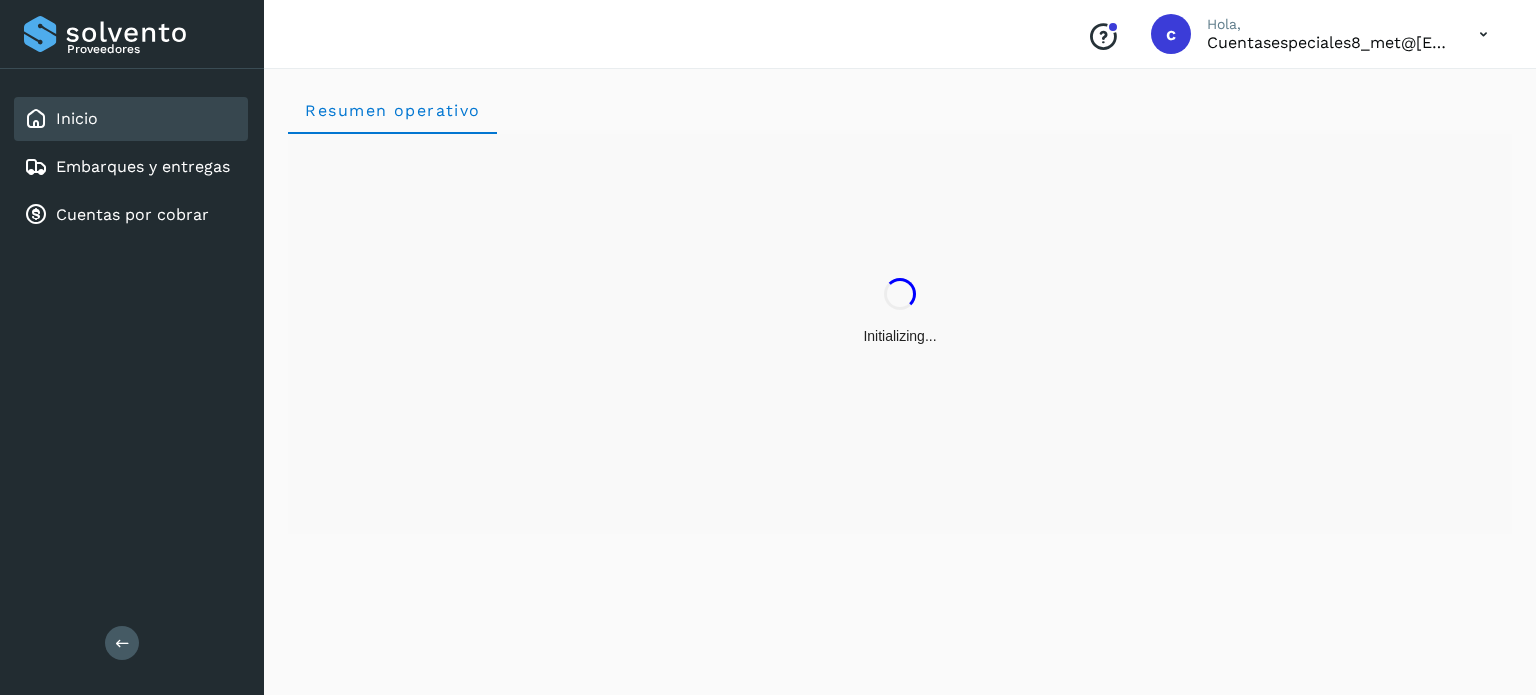 drag, startPoint x: 163, startPoint y: 174, endPoint x: 264, endPoint y: 169, distance: 101.12369 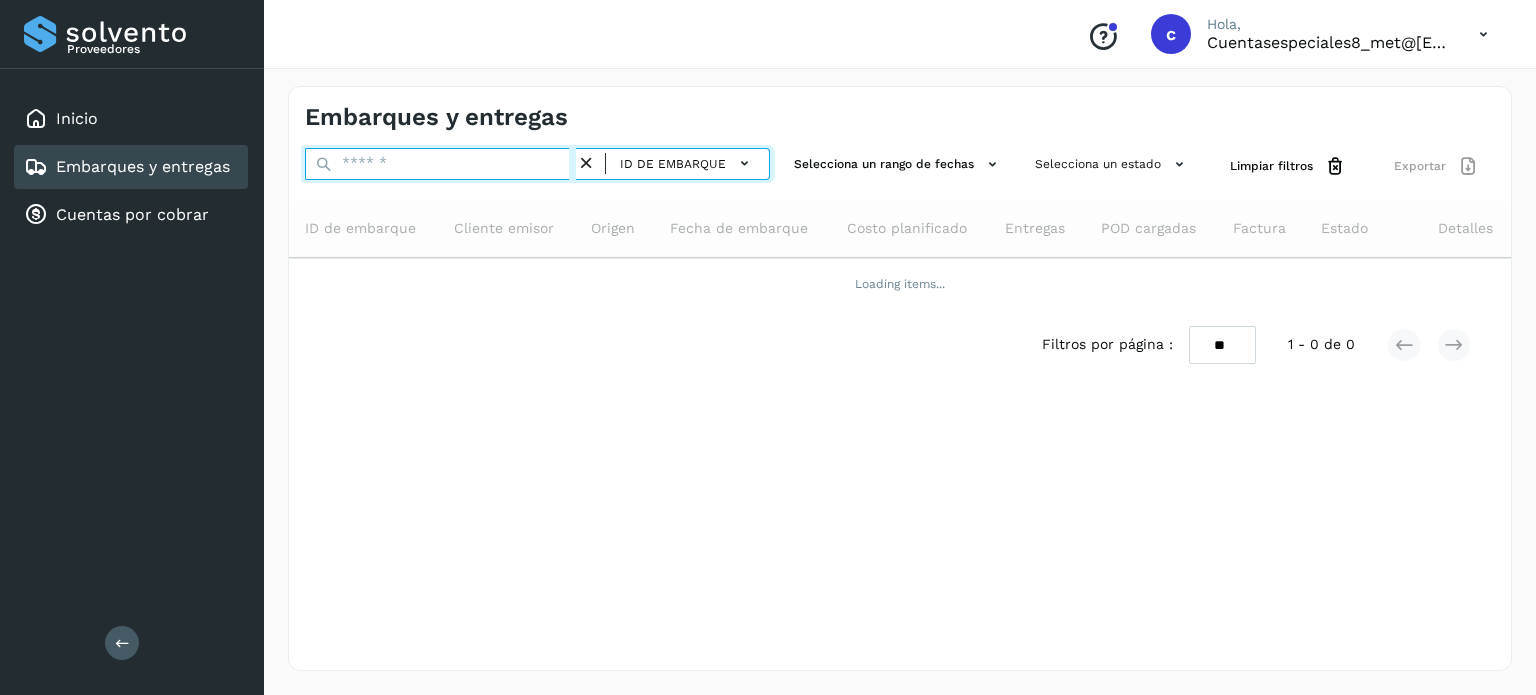 click at bounding box center [440, 164] 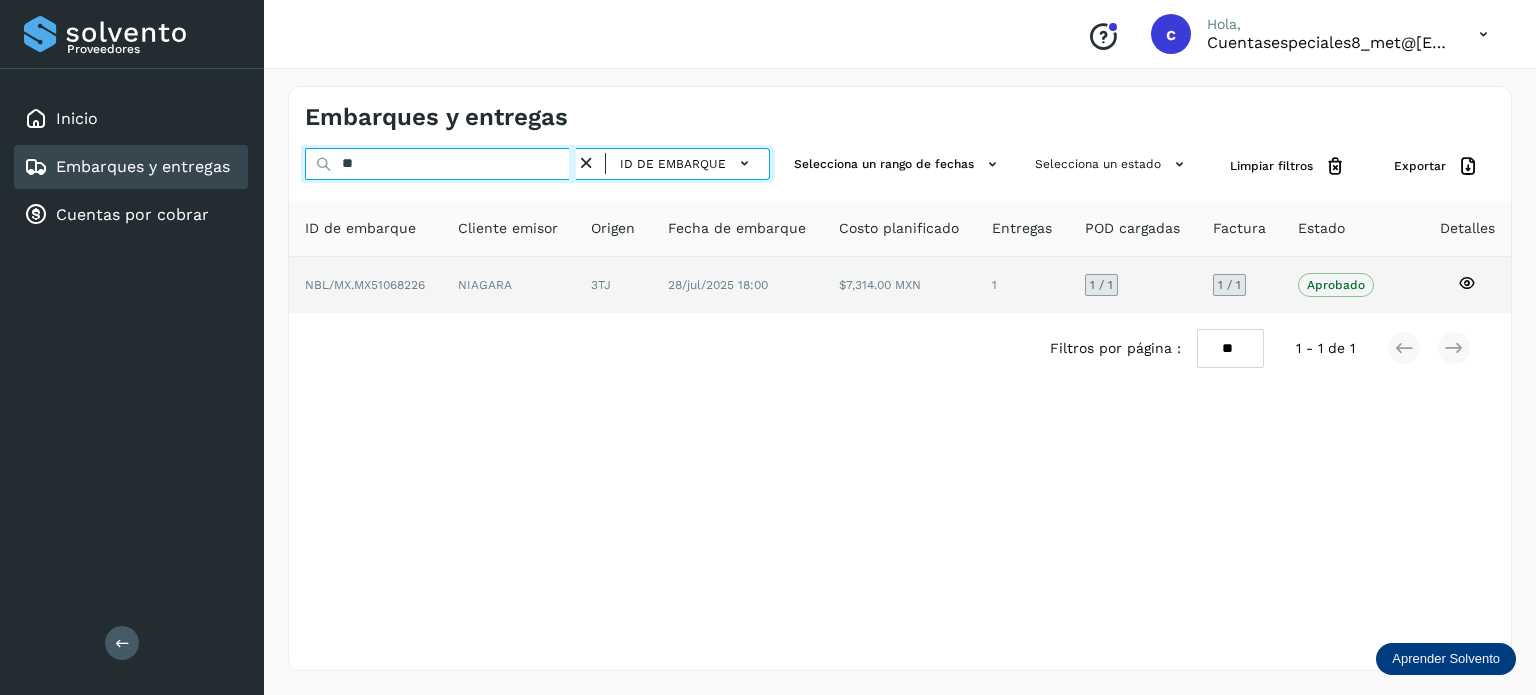 type on "*" 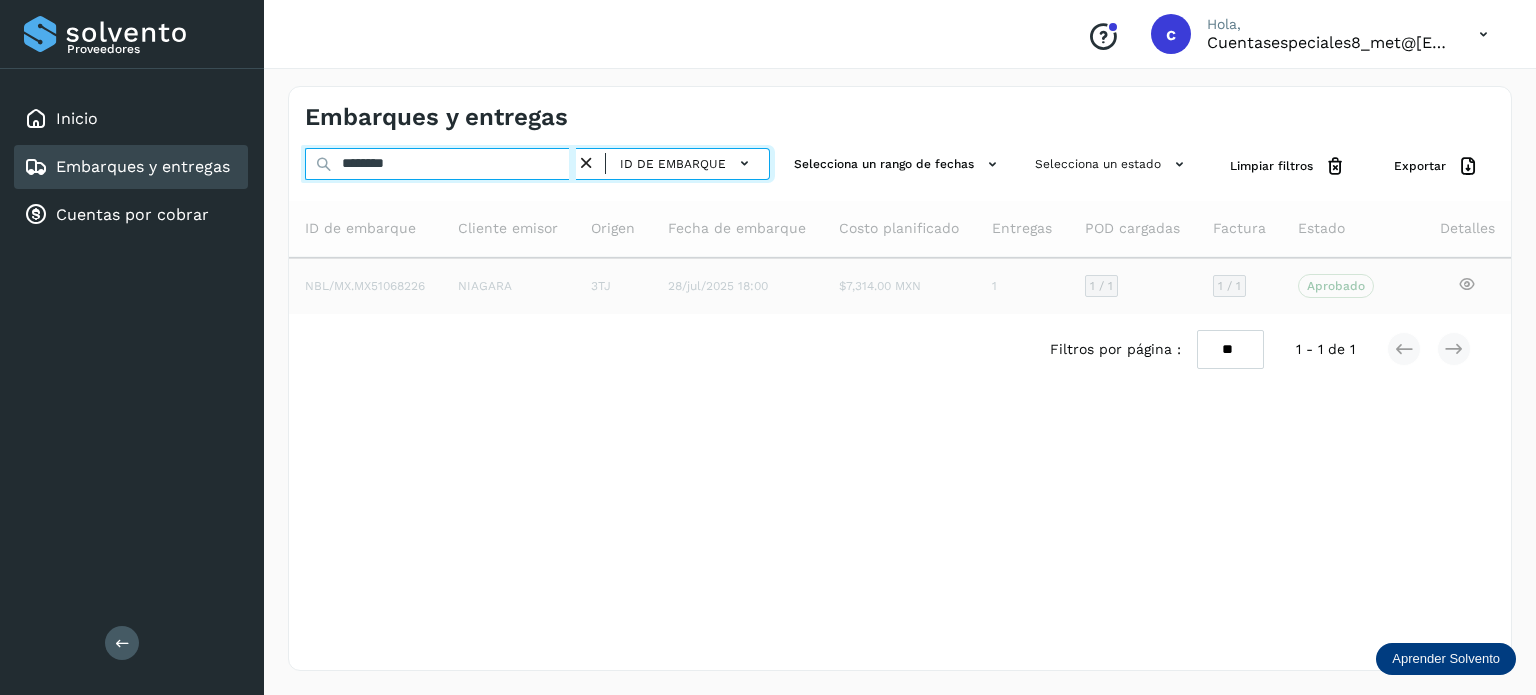 type on "********" 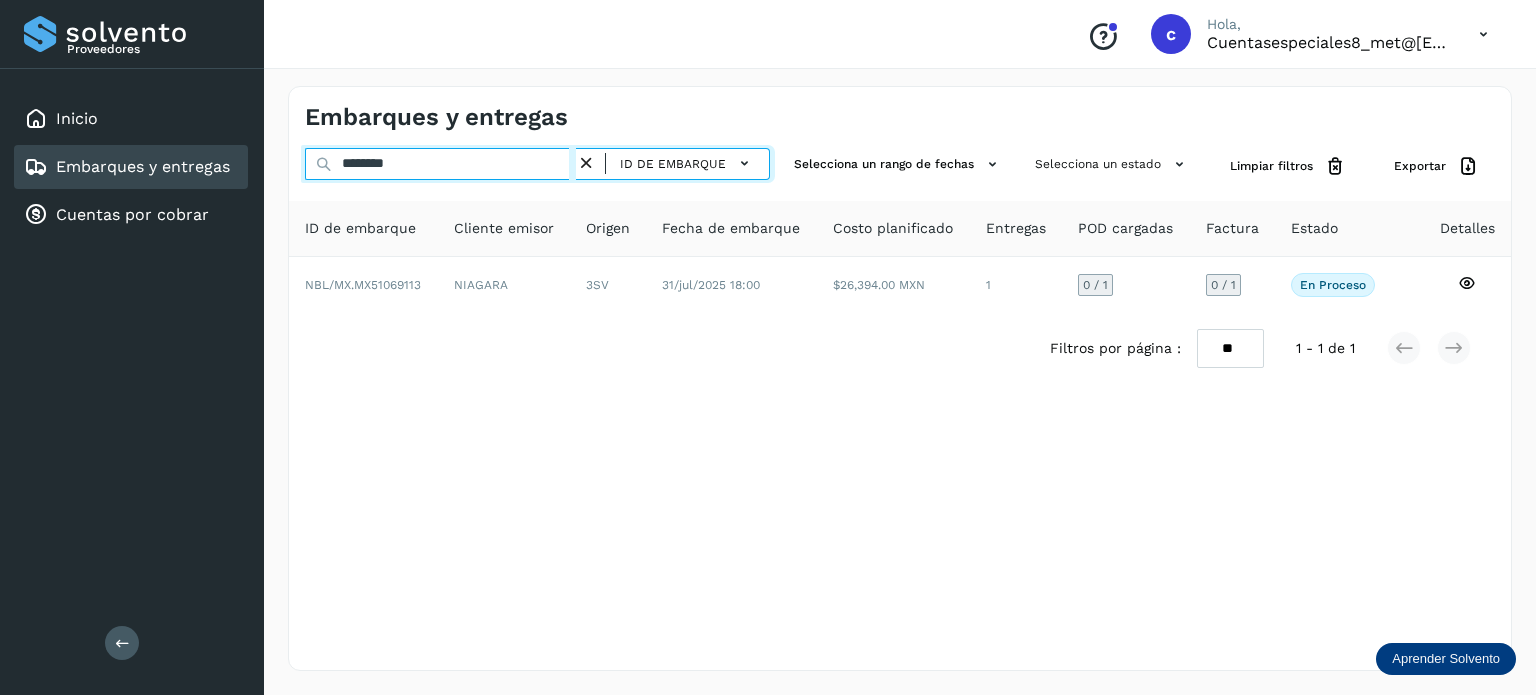 click on "******** ID de embarque Selecciona un rango de fechas  Selecciona un estado Limpiar filtros Exportar" at bounding box center (900, 166) 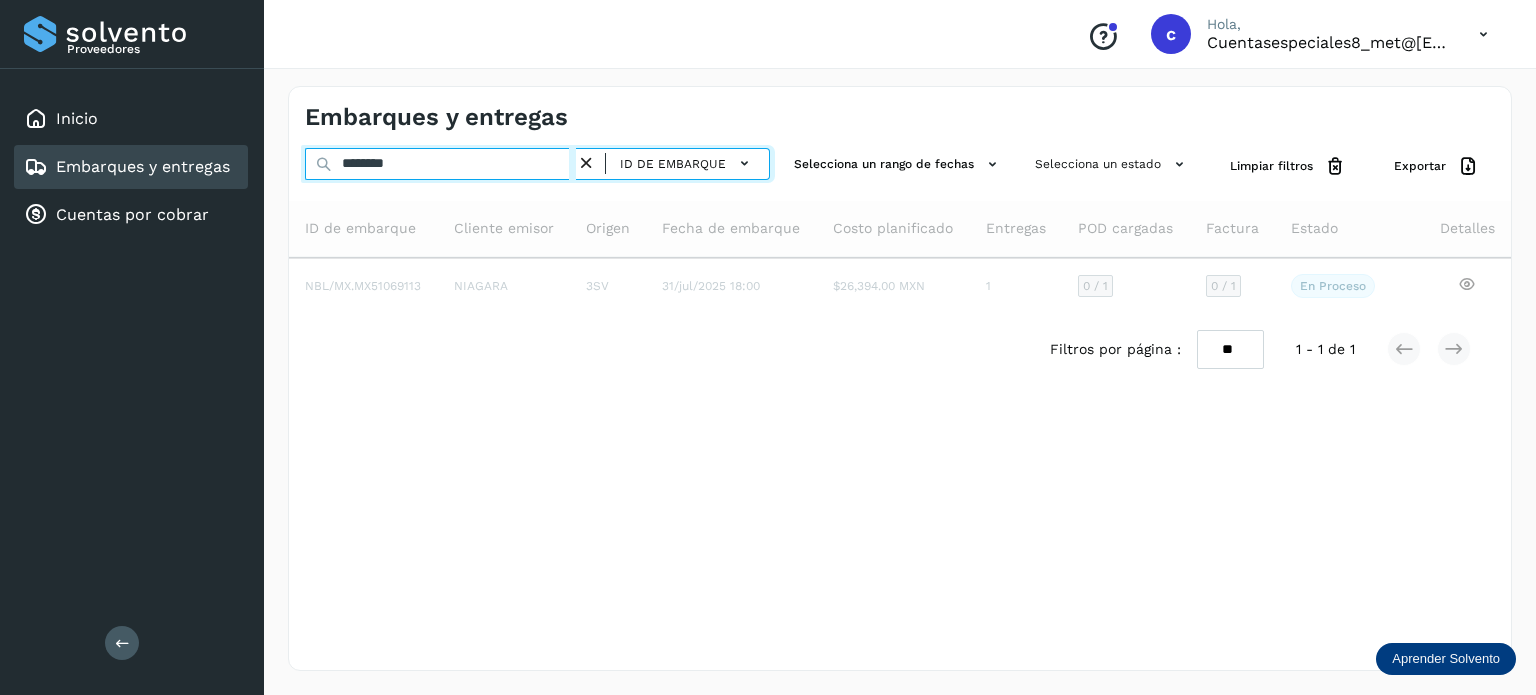 type on "********" 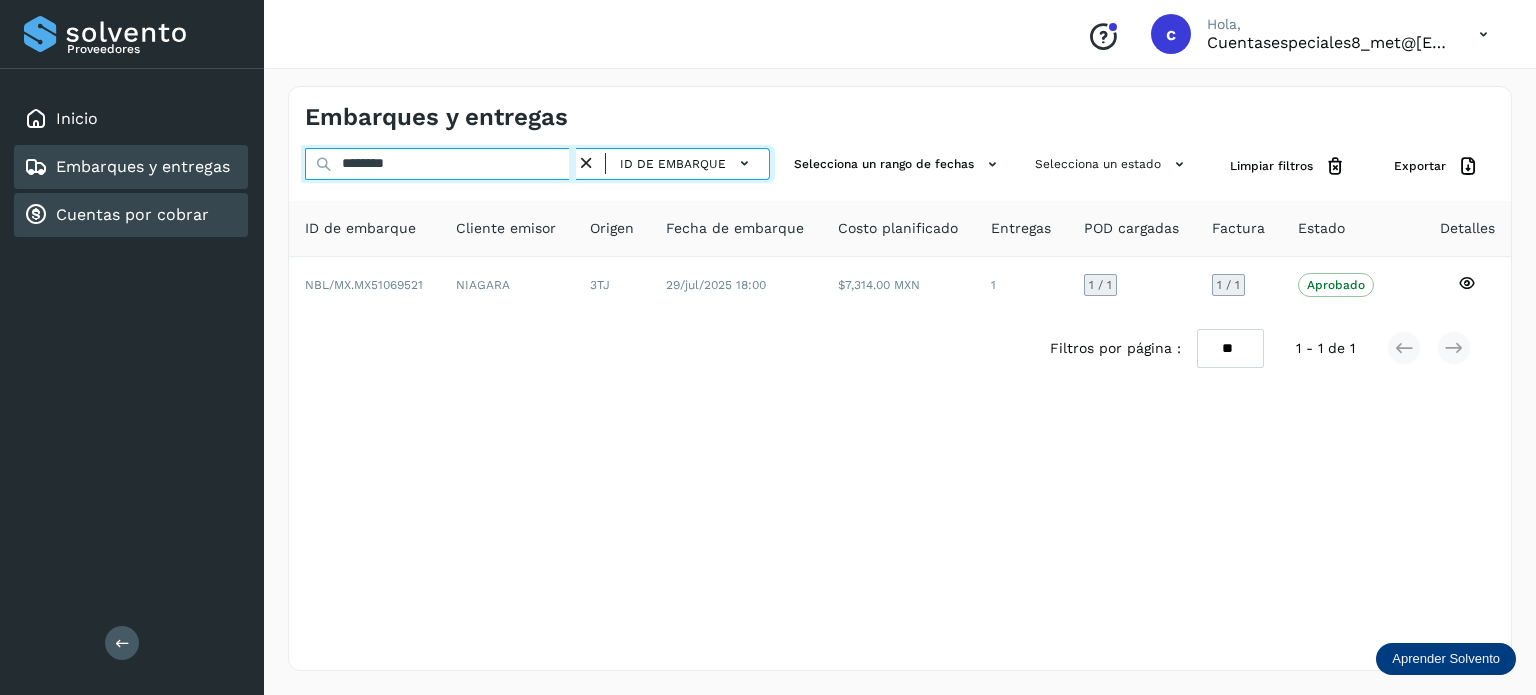 click on "Proveedores Inicio Embarques y entregas Cuentas por cobrar Salir
Conoce nuestros beneficios
c Hola, cuentasespeciales8_met@[EMAIL] Embarques y entregas ******** ID de embarque Selecciona un rango de fechas  Selecciona un estado Limpiar filtros Exportar ID de embarque Cliente emisor Origen Fecha de embarque Costo planificado Entregas POD cargadas Factura Estado Detalles NBL/MX.MX51069521 NIAGARA 3TJ 29/jul/2025 18:00  $7,314.00 MXN  1 1  / 1 1 / 1 Aprobado
Verifica el estado de la factura o entregas asociadas a este embarque
Filtros por página : ** ** ** 1 - 1 de 1" 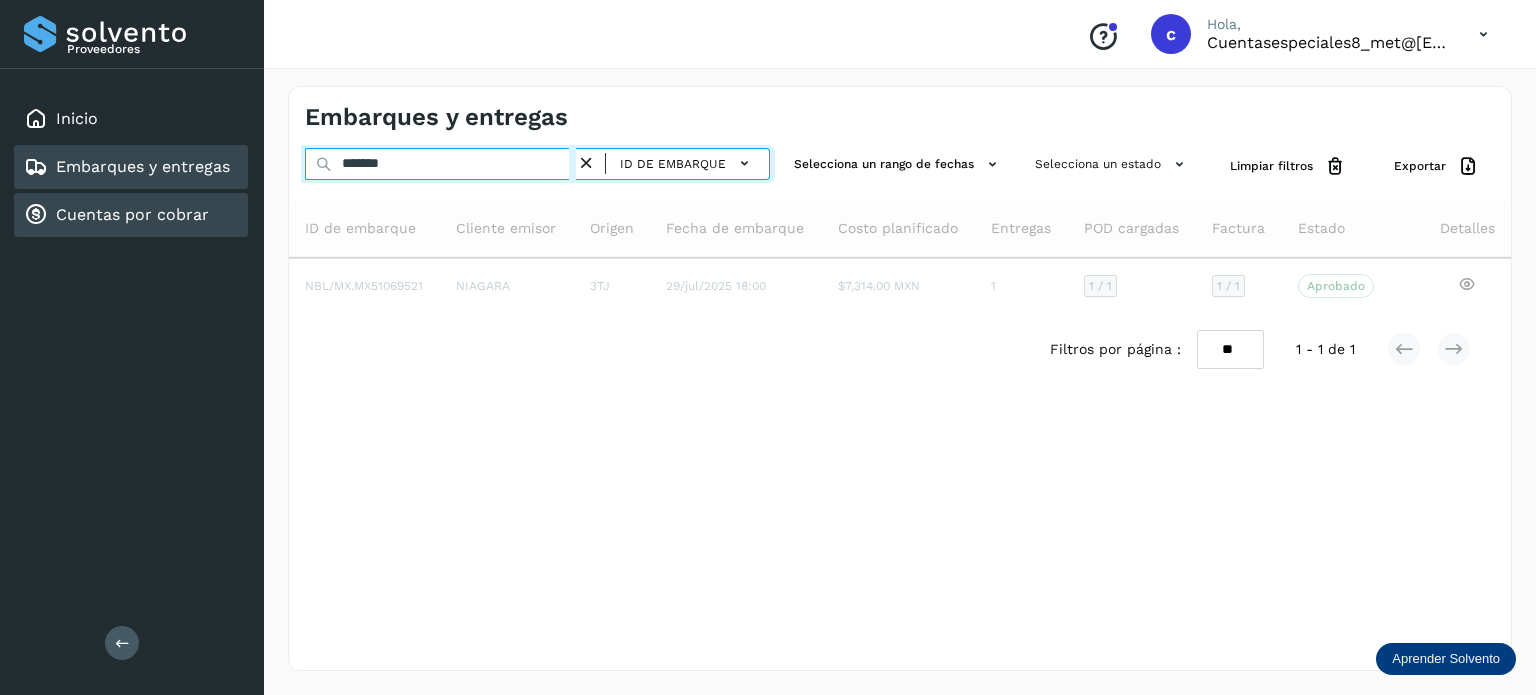 type on "********" 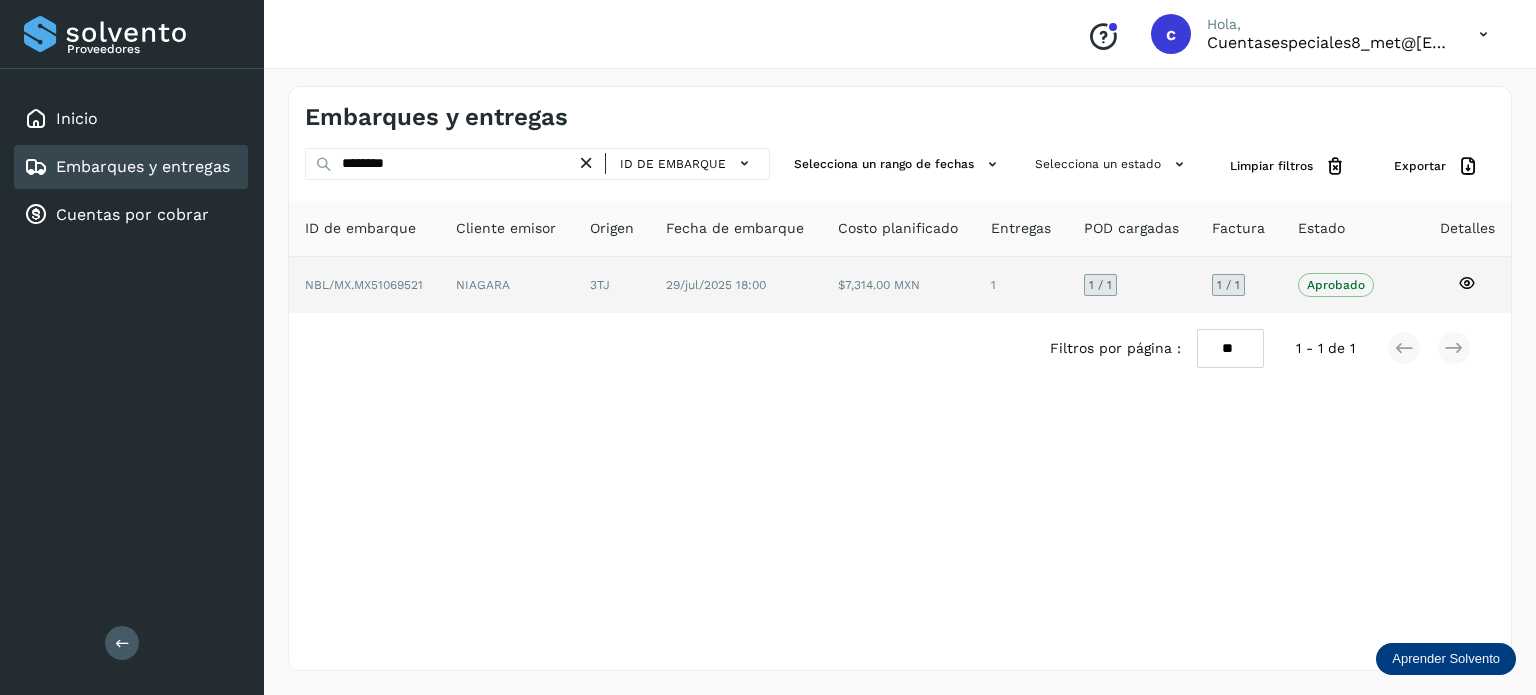 click 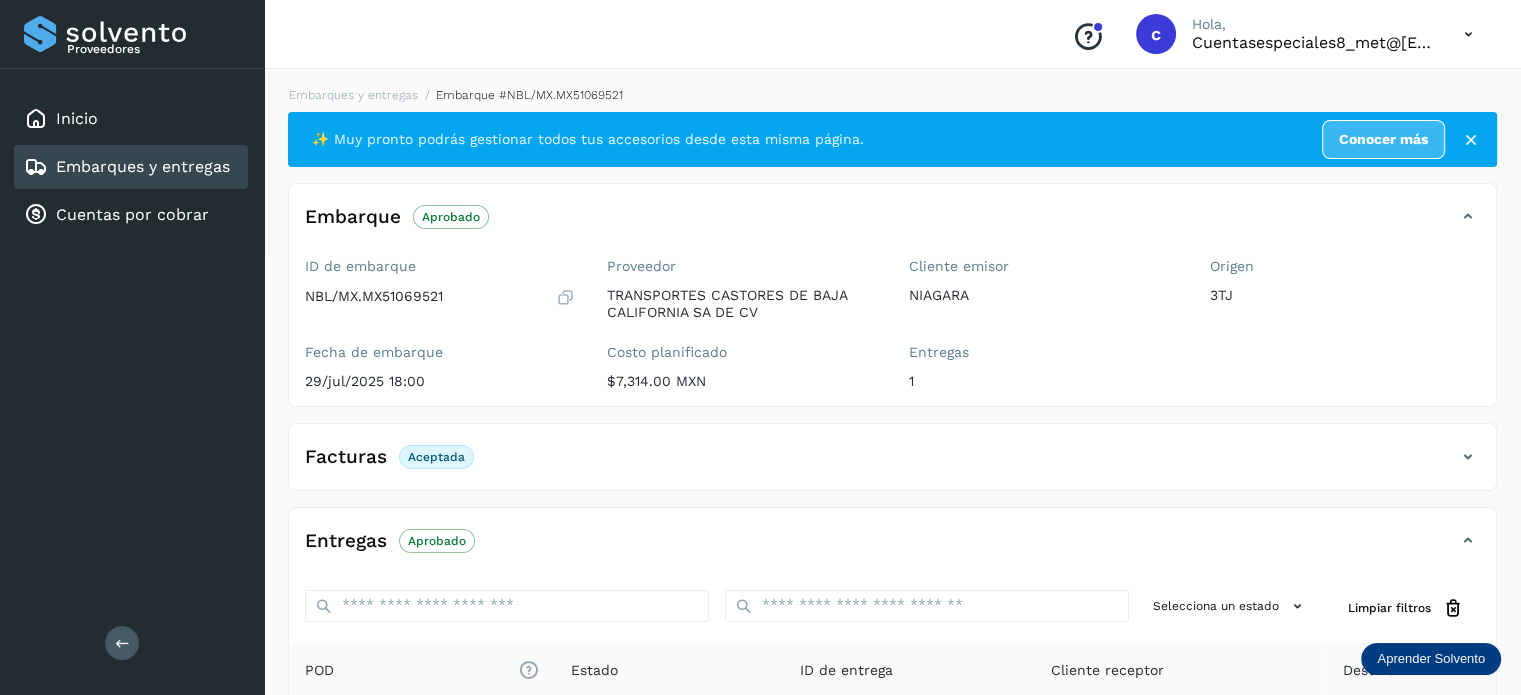 click on "Embarques y entregas" at bounding box center [143, 166] 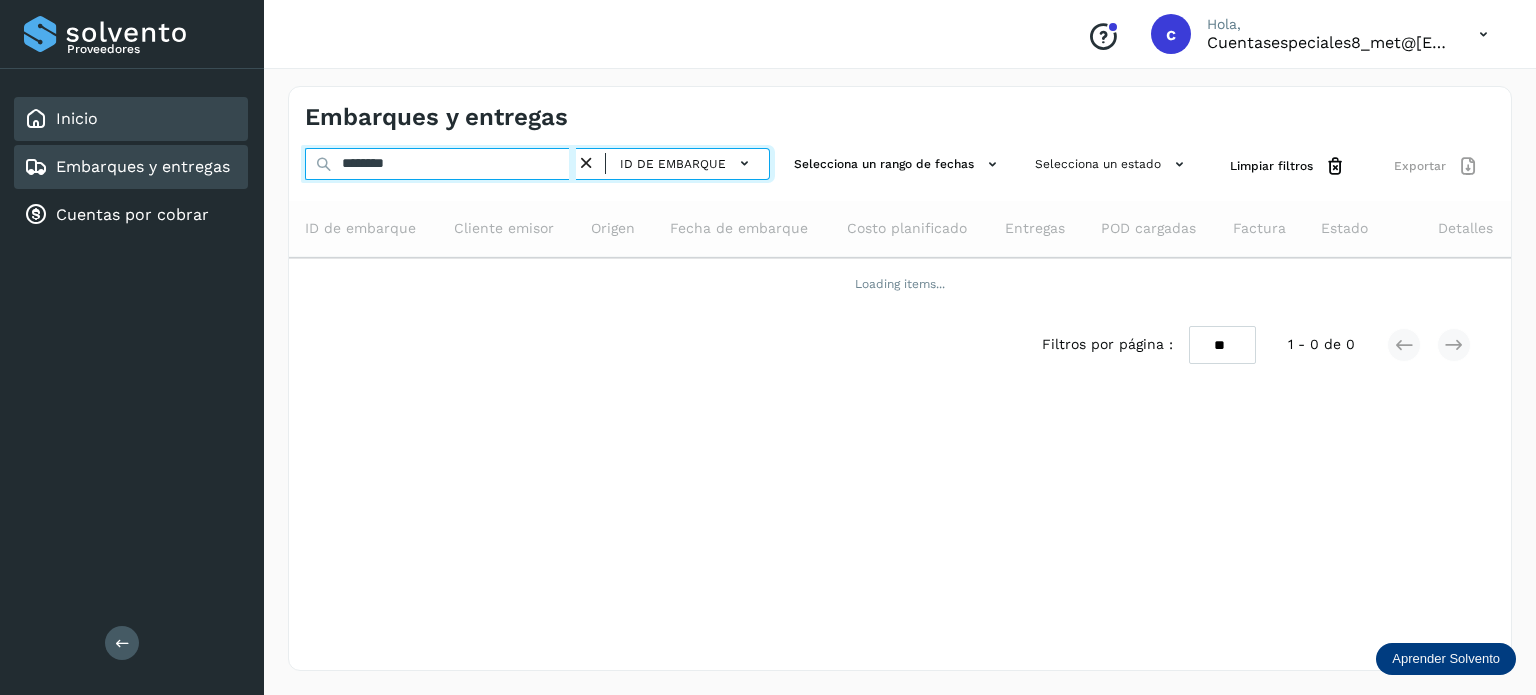 drag, startPoint x: 436, startPoint y: 162, endPoint x: 233, endPoint y: 133, distance: 205.06097 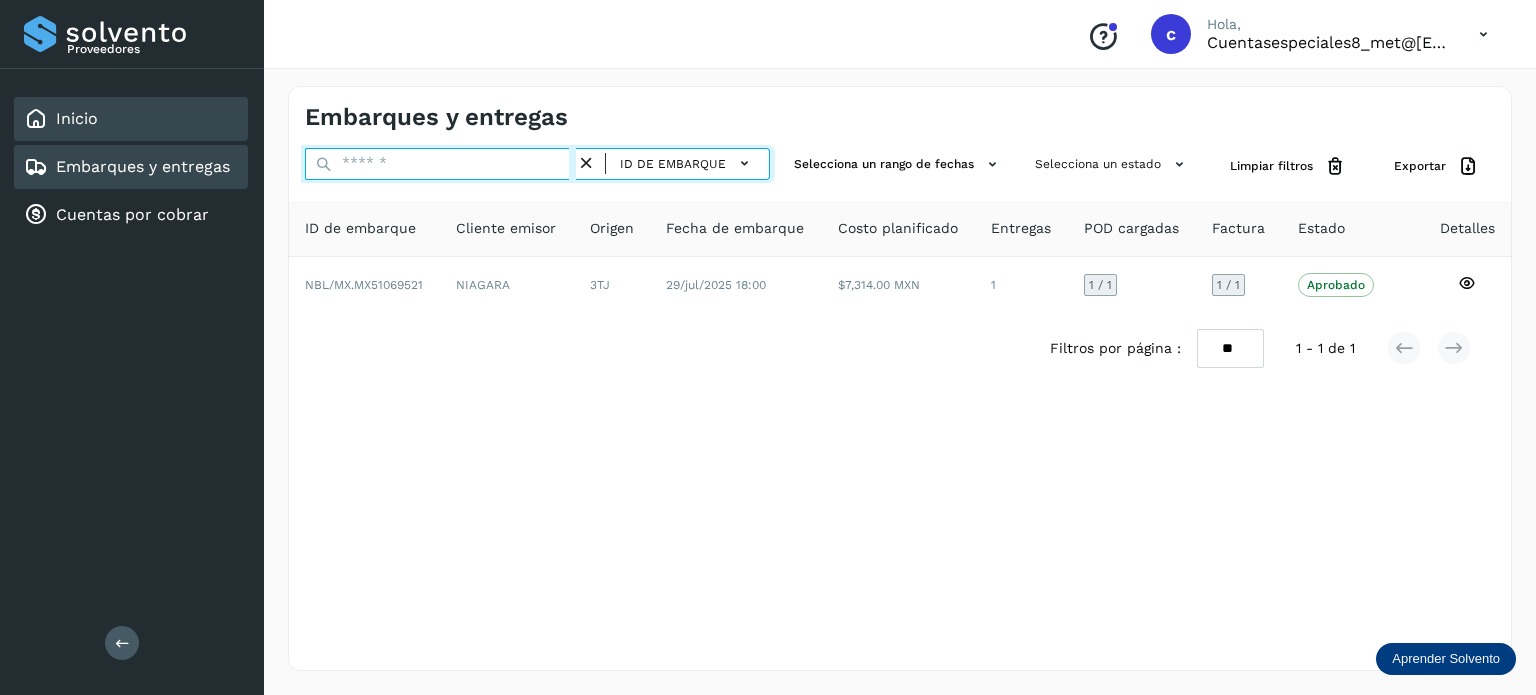 paste on "********" 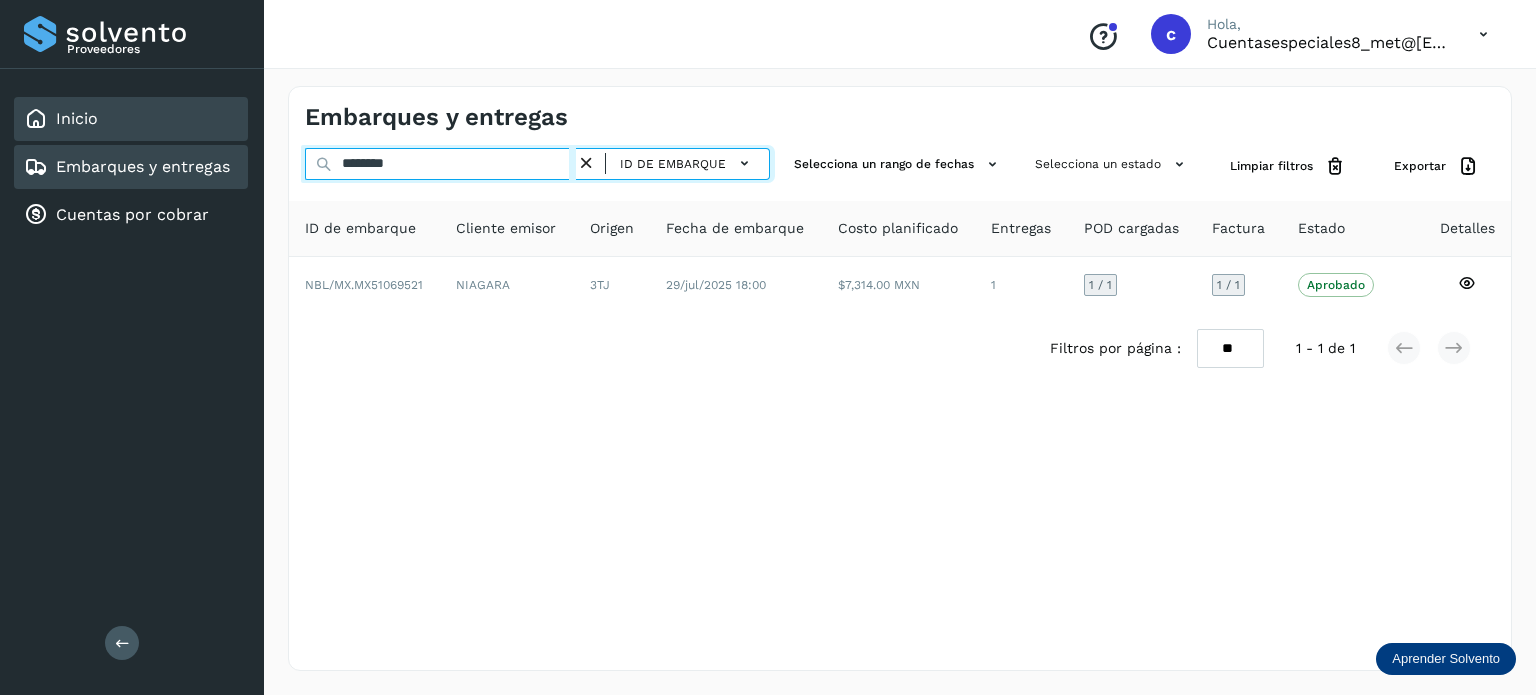 type on "********" 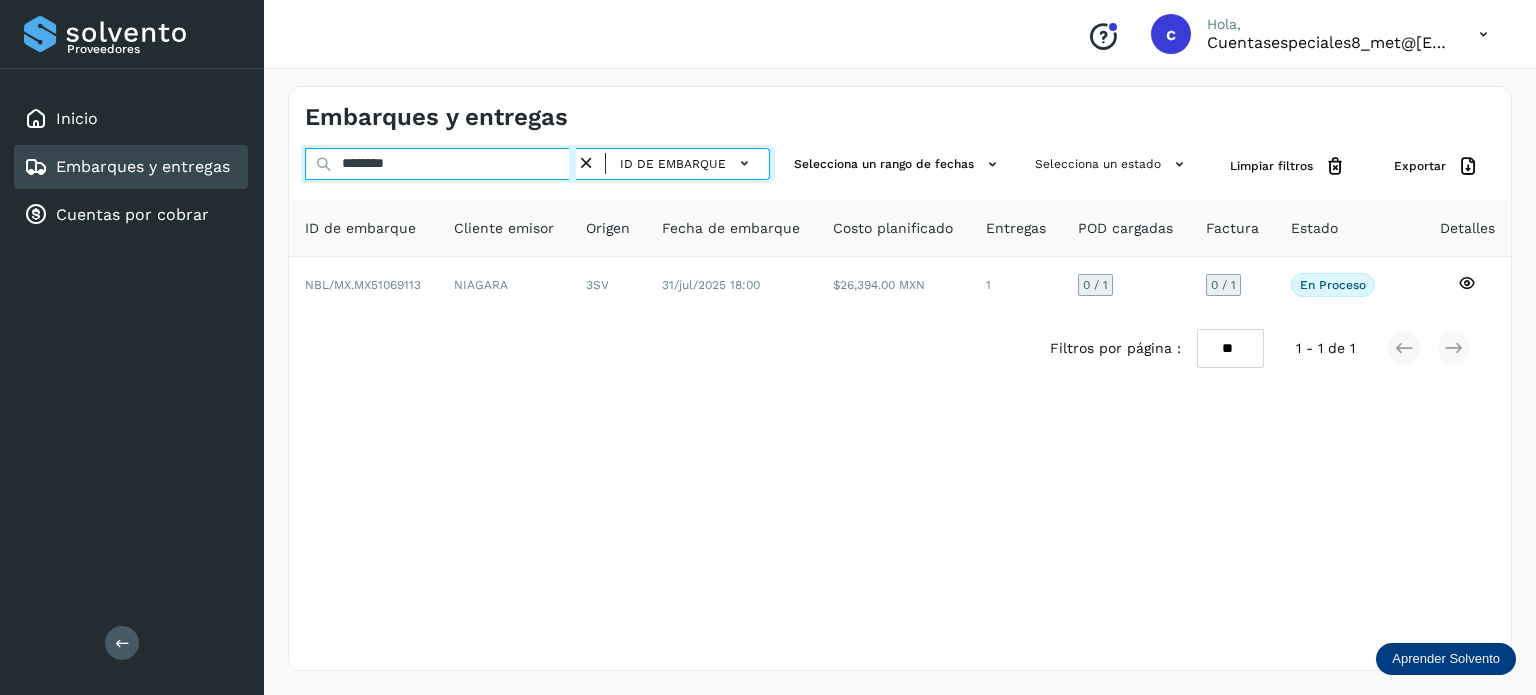 drag, startPoint x: 287, startPoint y: 163, endPoint x: 277, endPoint y: 158, distance: 11.18034 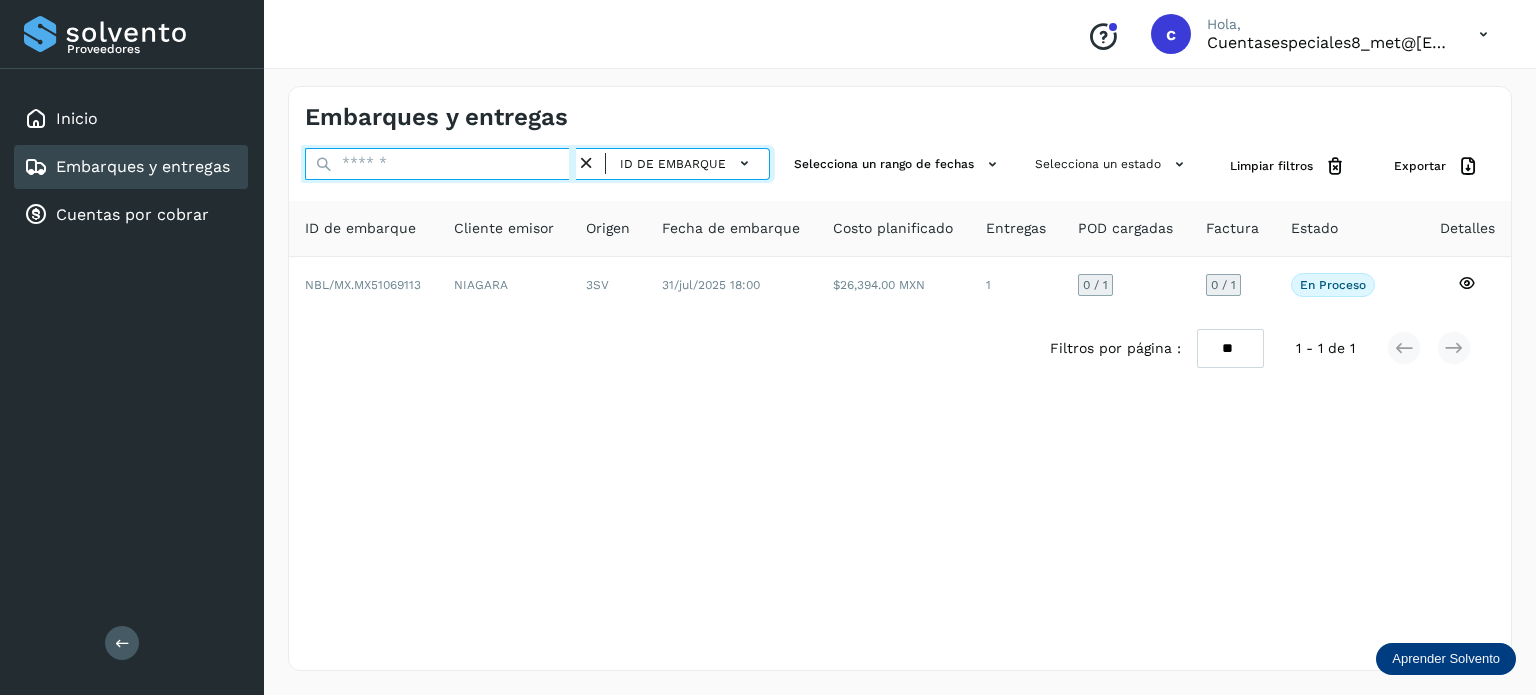 paste on "********" 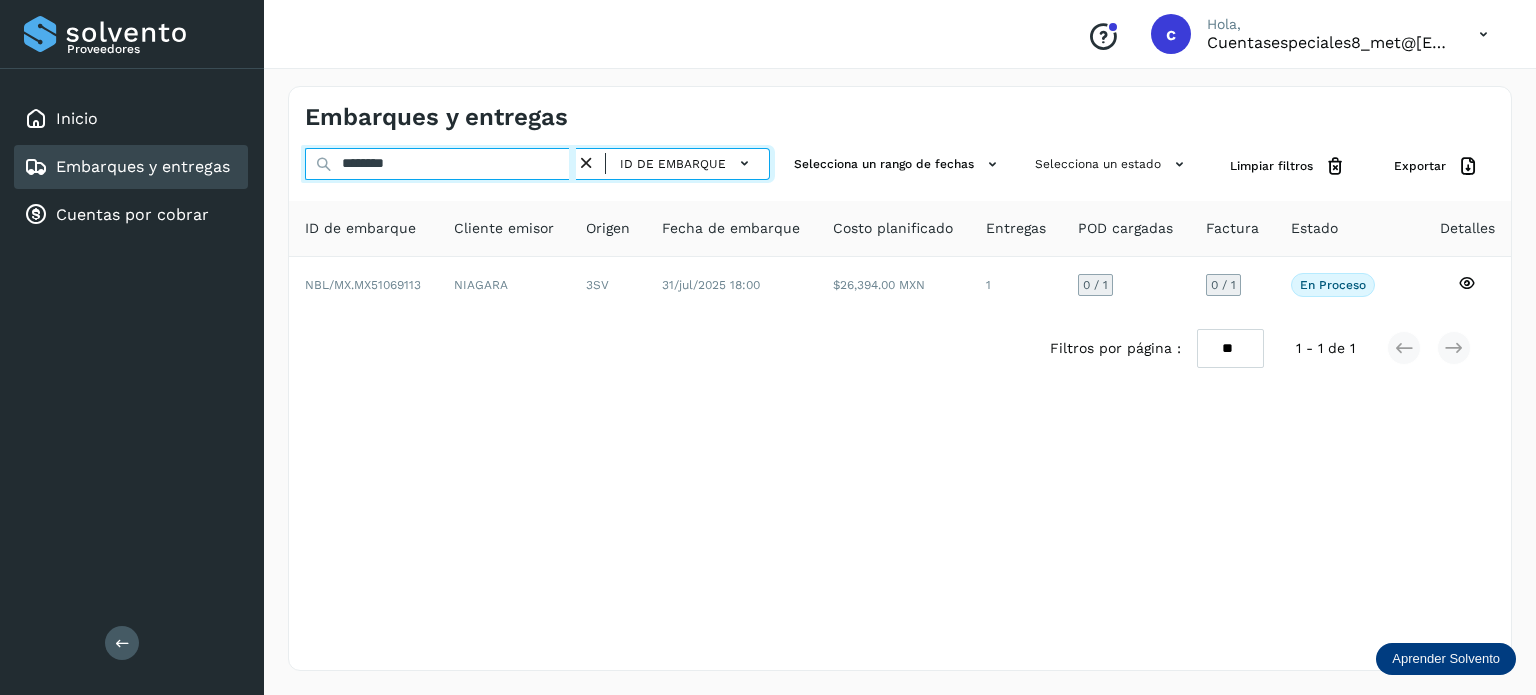 type on "********" 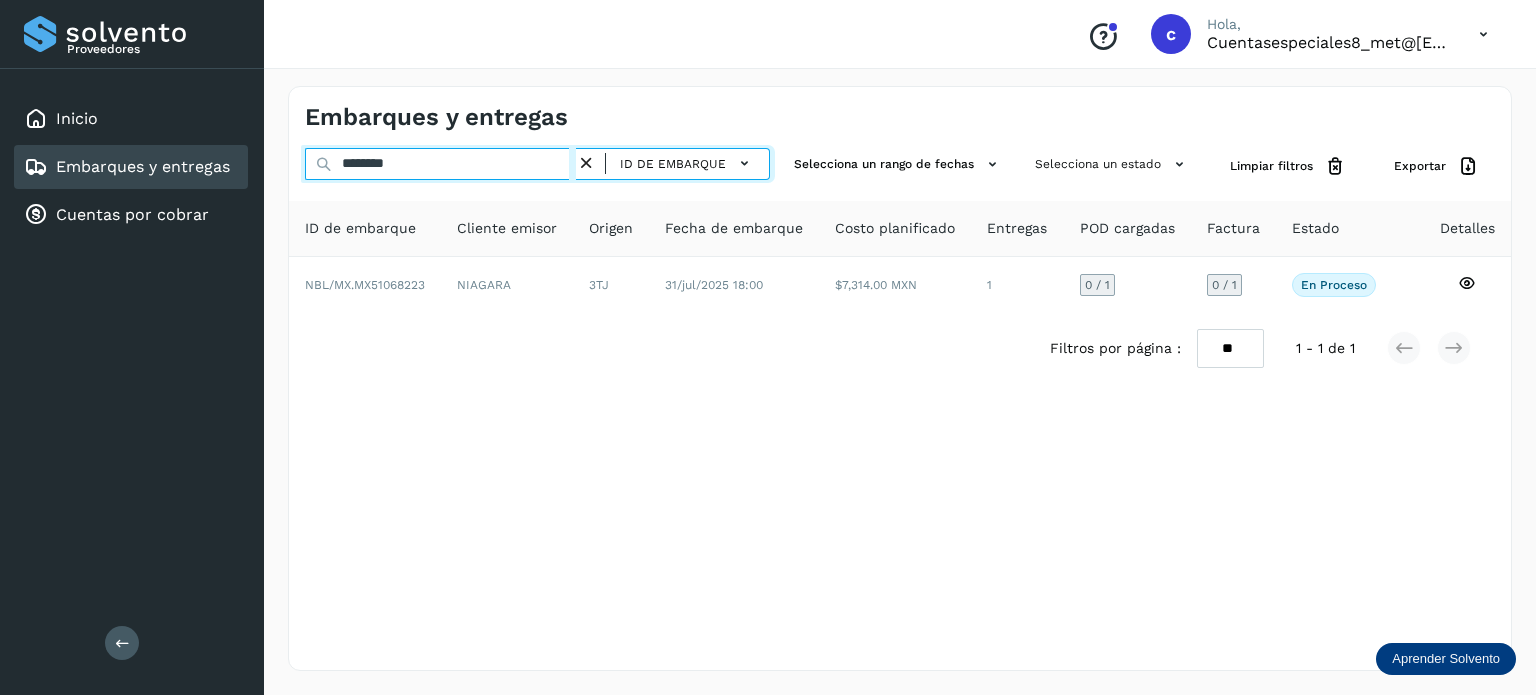 click on "Proveedores Inicio Embarques y entregas Cuentas por cobrar Salir
Conoce nuestros beneficios
c Hola, cuentasespeciales8_met@[EMAIL] Embarques y entregas ******** ID de embarque Selecciona un rango de fechas  Selecciona un estado Limpiar filtros Exportar ID de embarque Cliente emisor Origen Fecha de embarque Costo planificado Entregas POD cargadas Factura Estado Detalles NBL/MX.MX51068223 NIAGARA 3TJ 31/jul/2025 18:00  $7,314.00 MXN  1 0  / 1 0 / 1 En proceso
Verifica el estado de la factura o entregas asociadas a este embarque
Filtros por página : ** ** ** 1 - 1 de 1" 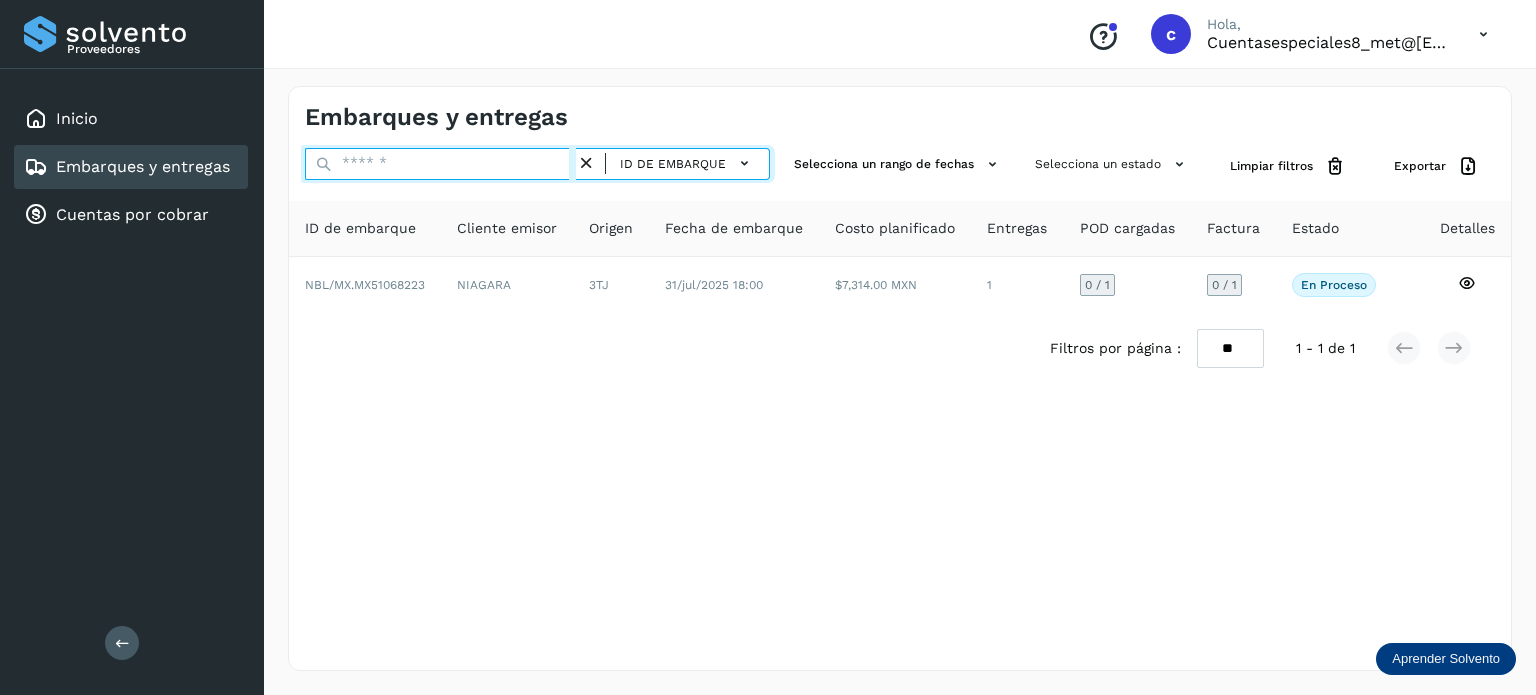 paste on "********" 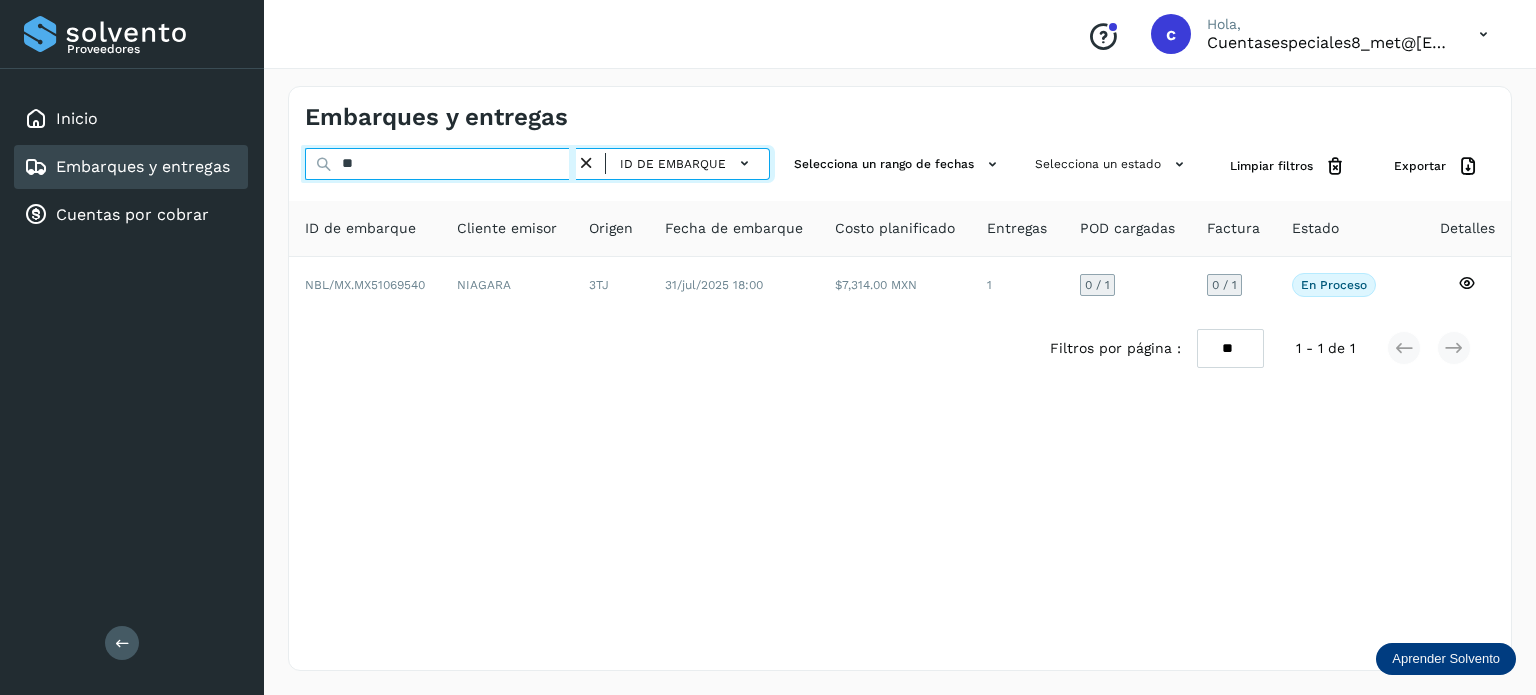 type on "*" 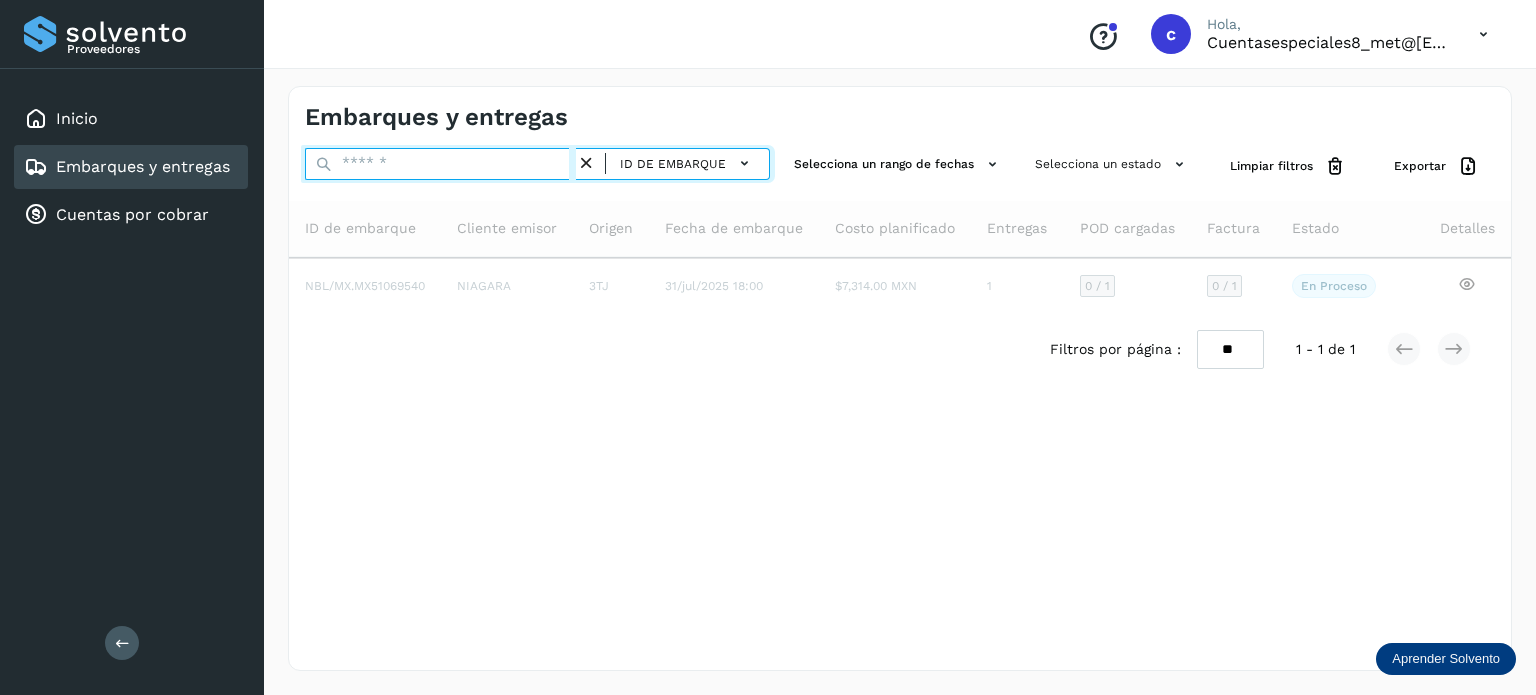 drag, startPoint x: 412, startPoint y: 163, endPoint x: 318, endPoint y: 161, distance: 94.02127 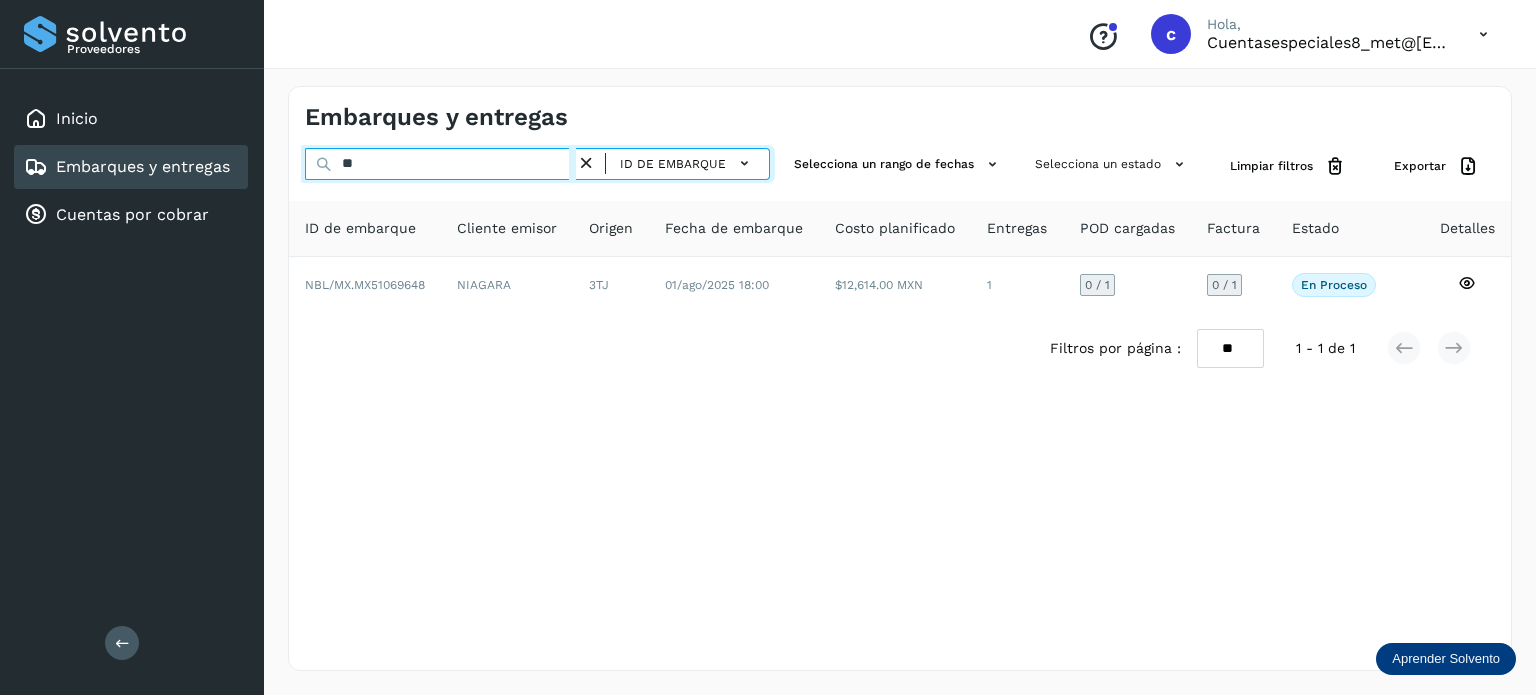 type on "*" 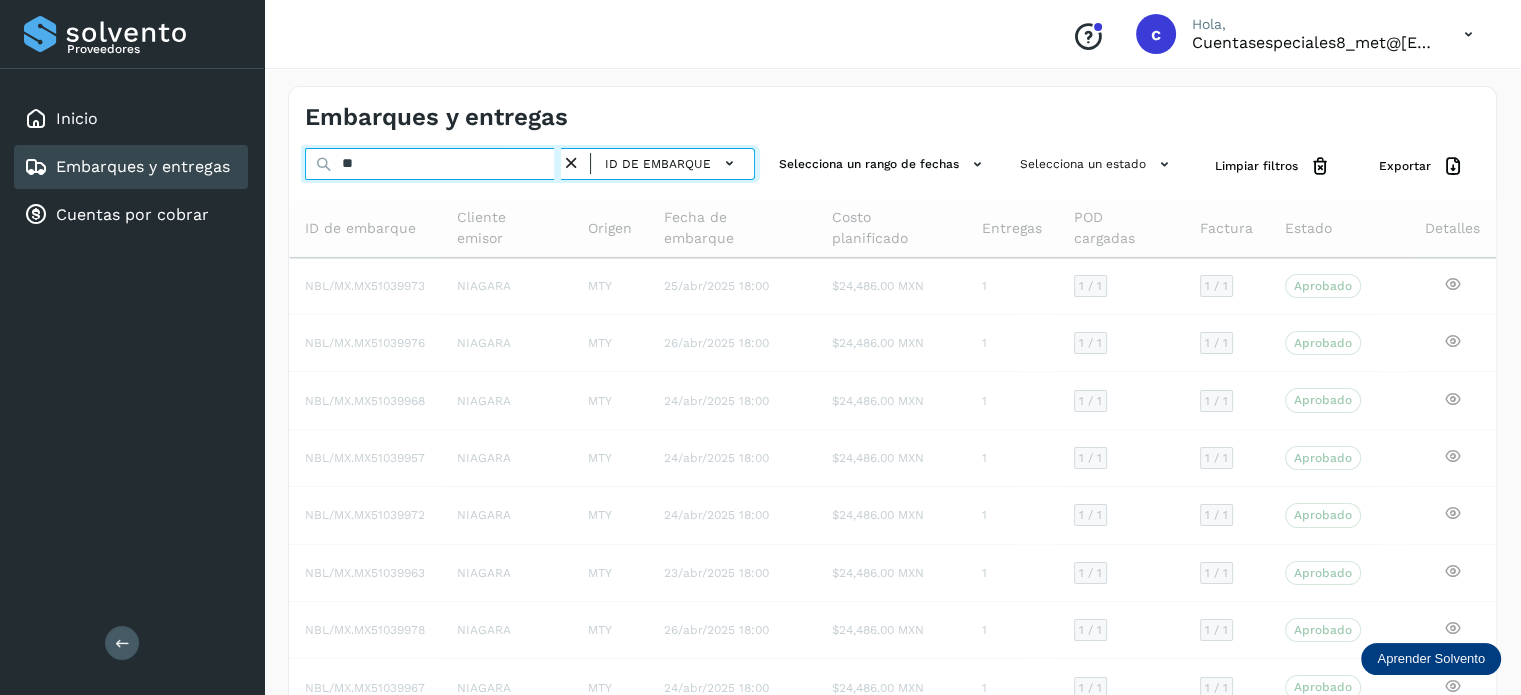 type on "*" 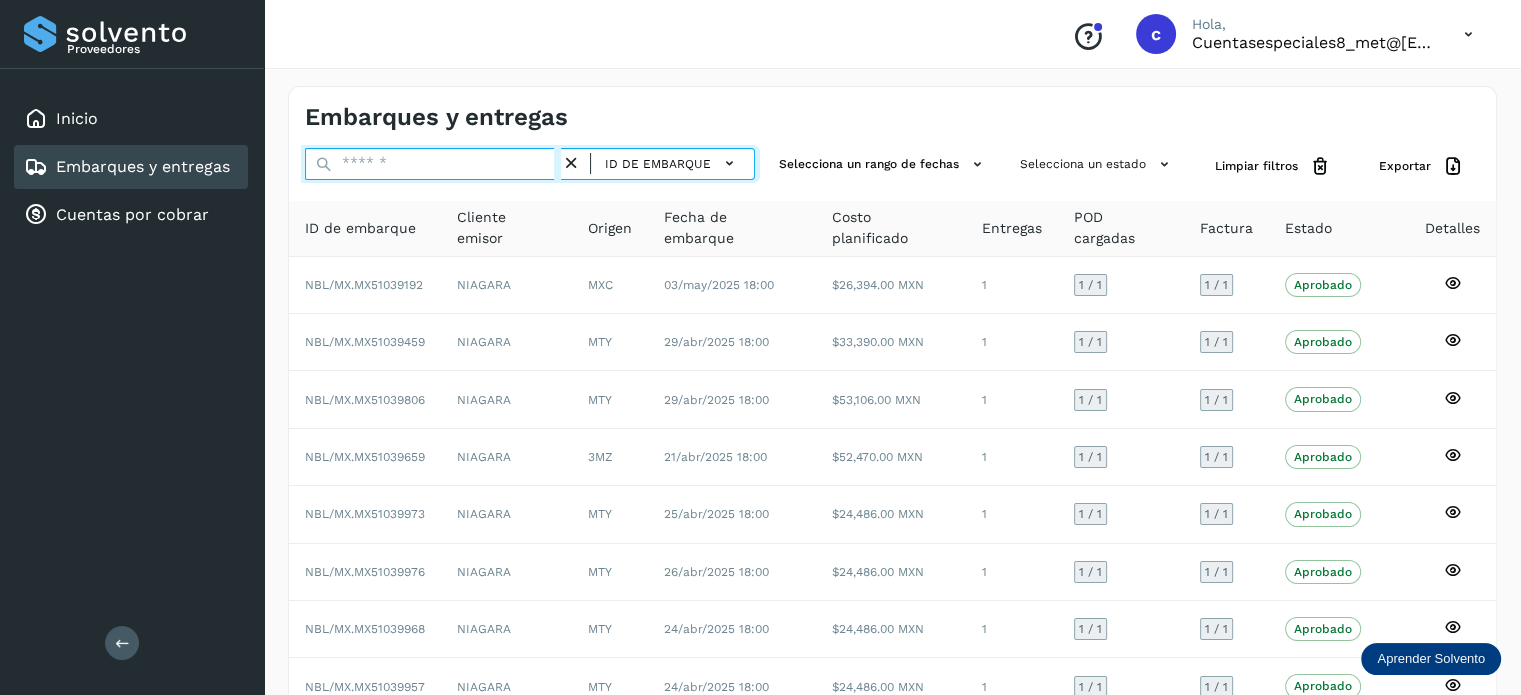 paste on "********" 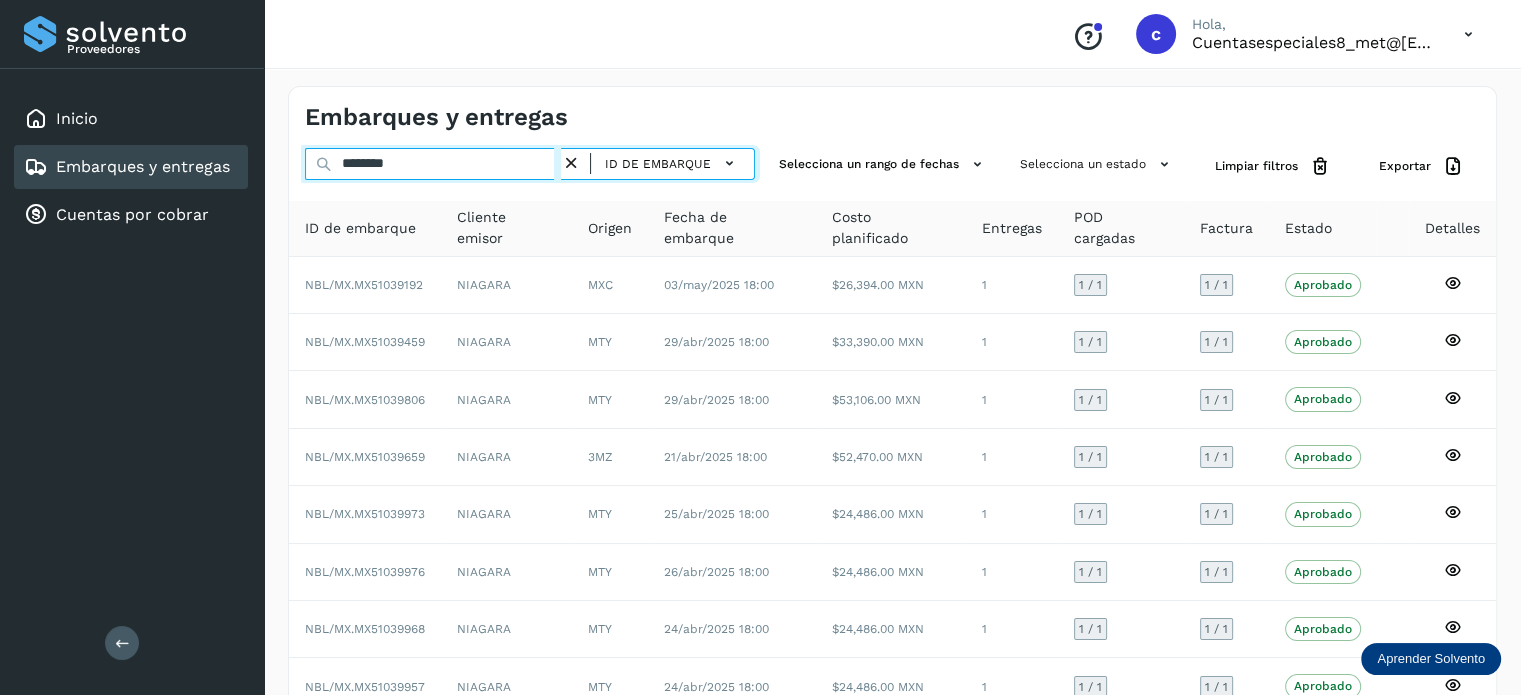 type on "********" 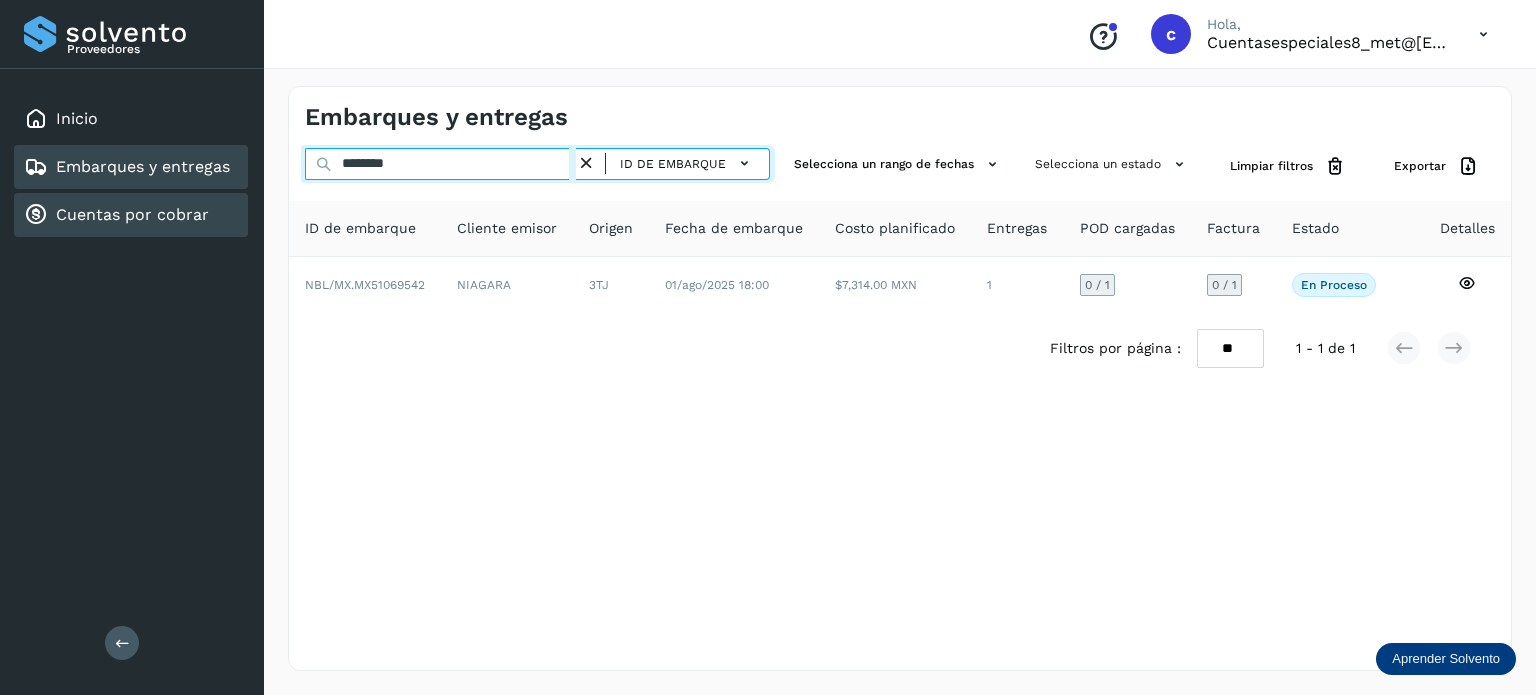click on "Proveedores Inicio Embarques y entregas Cuentas por cobrar Salir
Conoce nuestros beneficios
c Hola, cuentasespeciales8_met@[EMAIL] Embarques y entregas ******** ID de embarque Selecciona un rango de fechas  Selecciona un estado Limpiar filtros Exportar ID de embarque Cliente emisor Origen Fecha de embarque Costo planificado Entregas POD cargadas Factura Estado Detalles NBL/MX.MX51069542 NIAGARA 3TJ 01/ago/2025 18:00  $7,314.00 MXN  1 0  / 1 0 / 1 En proceso
Verifica el estado de la factura o entregas asociadas a este embarque
Filtros por página : ** ** ** 1 - 1 de 1" 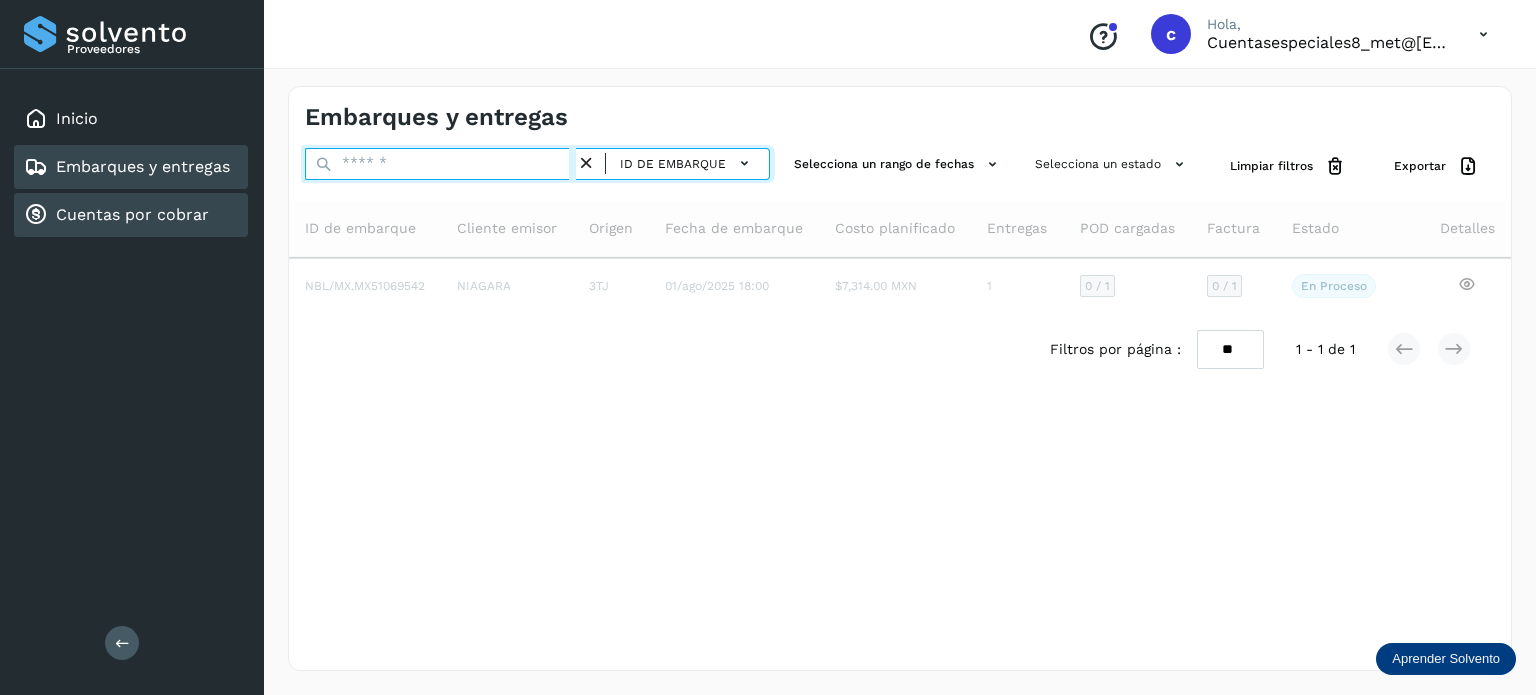 paste on "********" 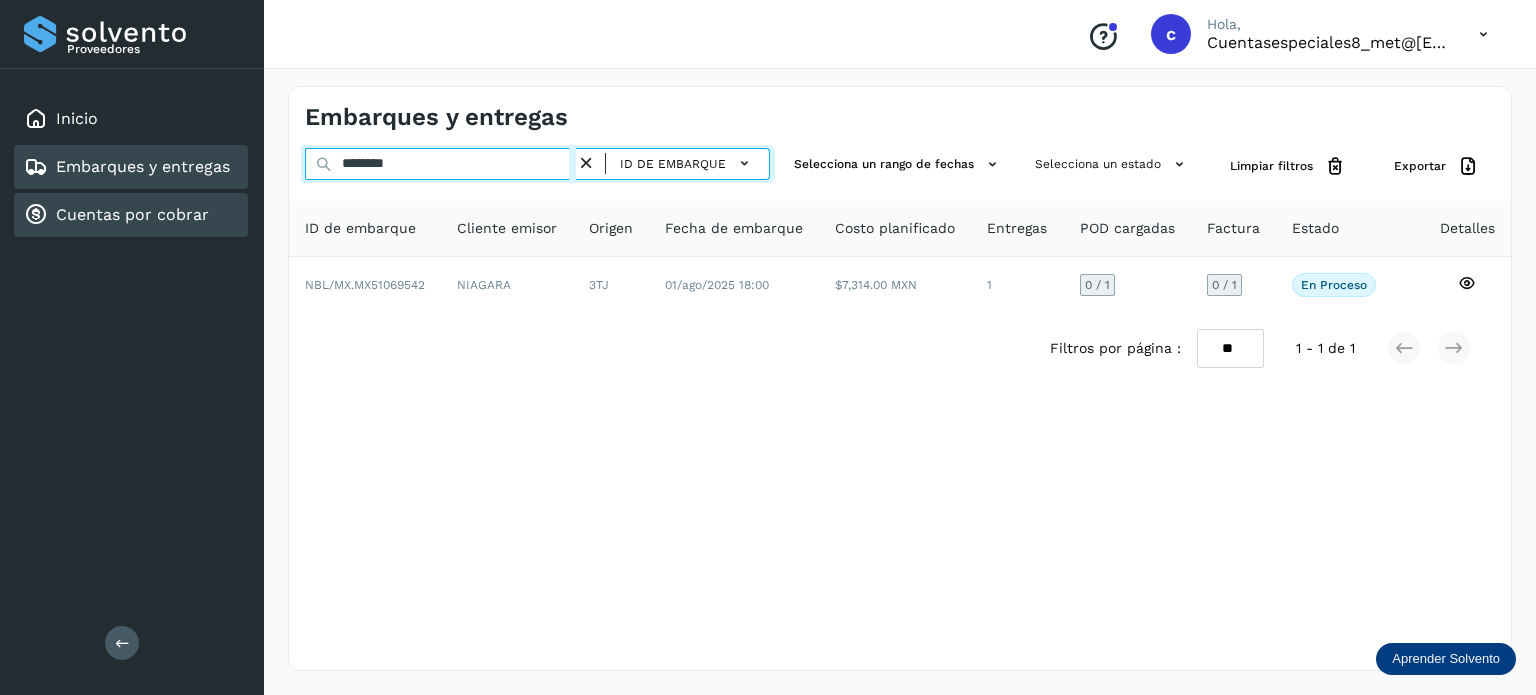 paste on "********" 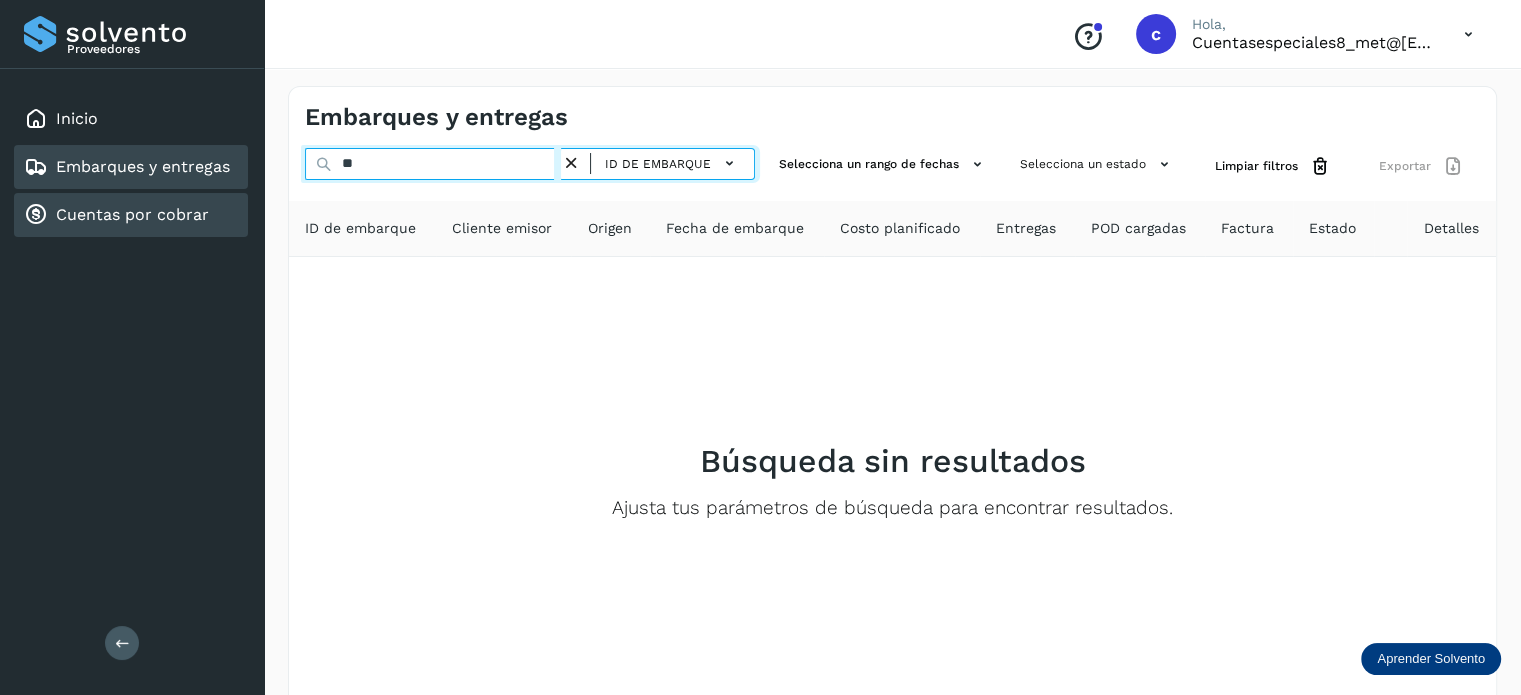 type on "*" 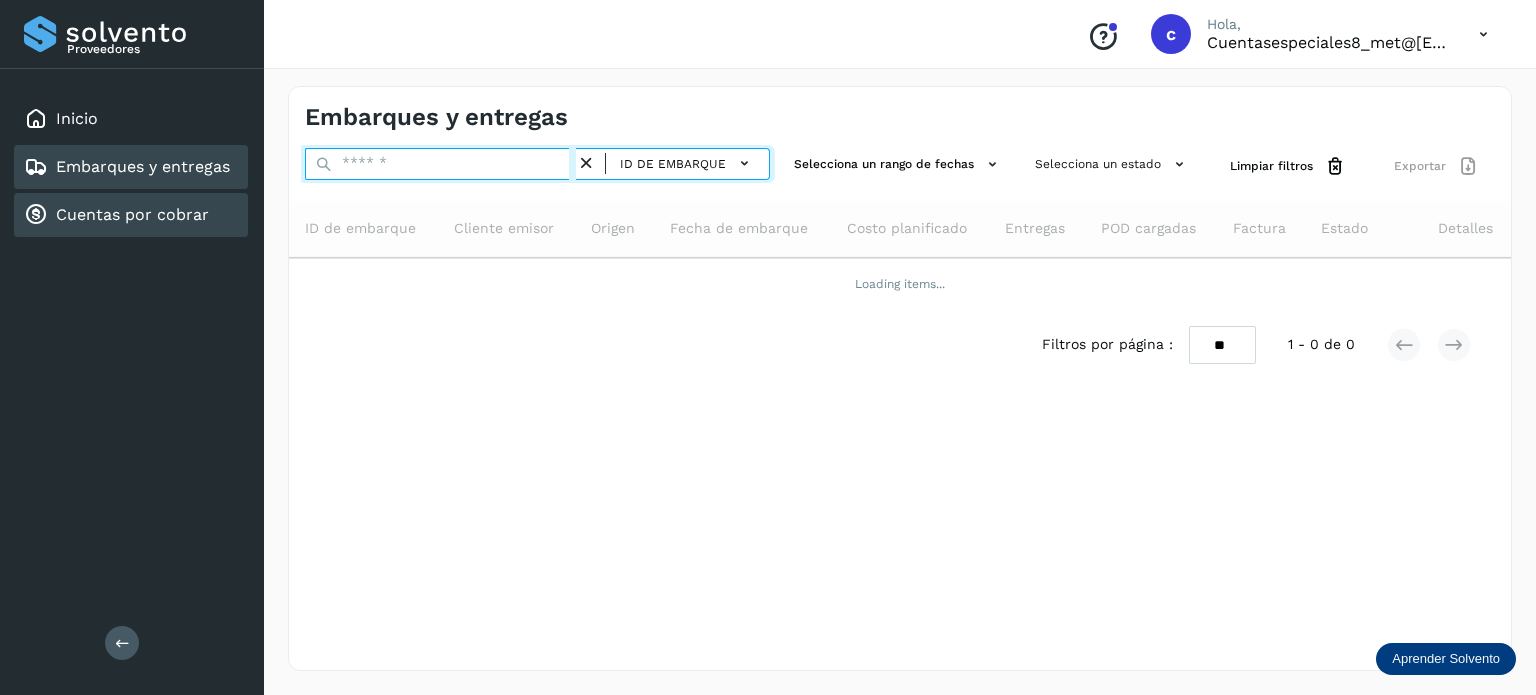 paste on "********" 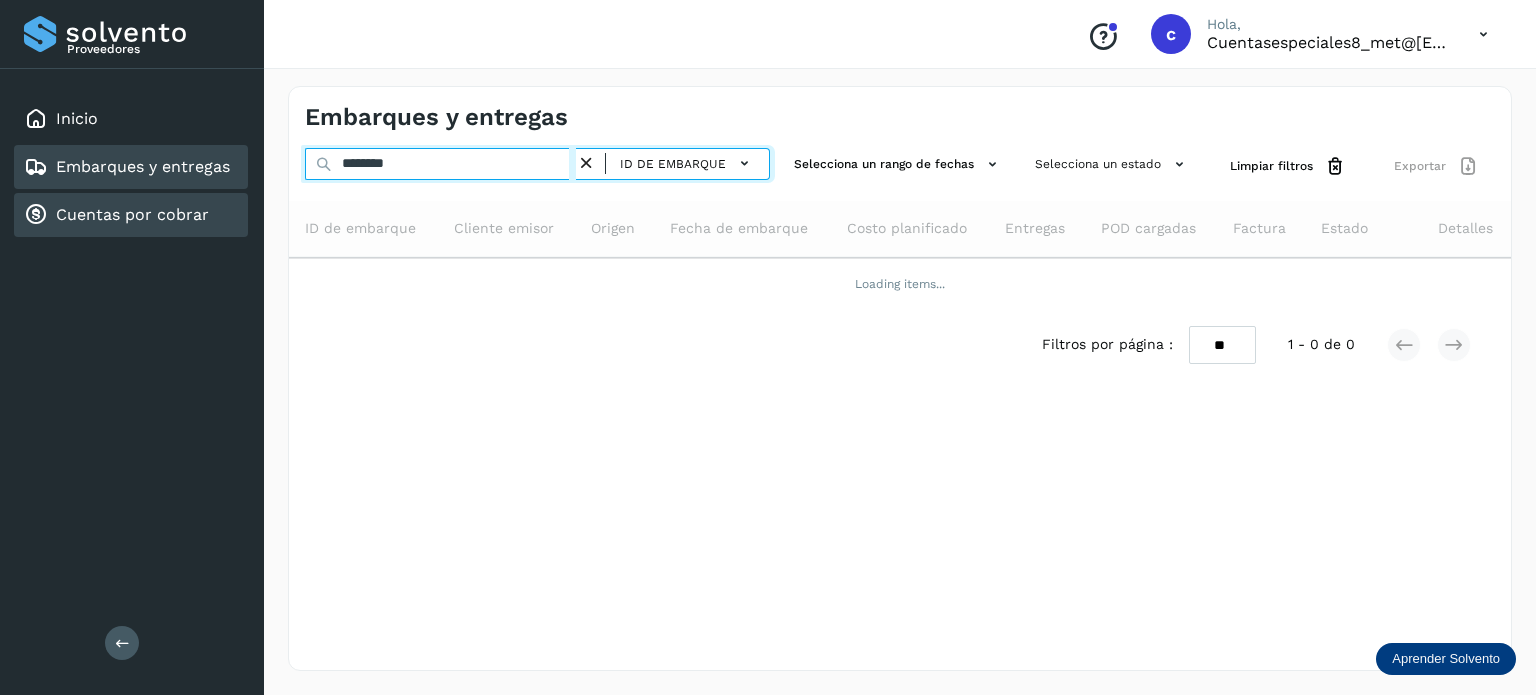 type on "********" 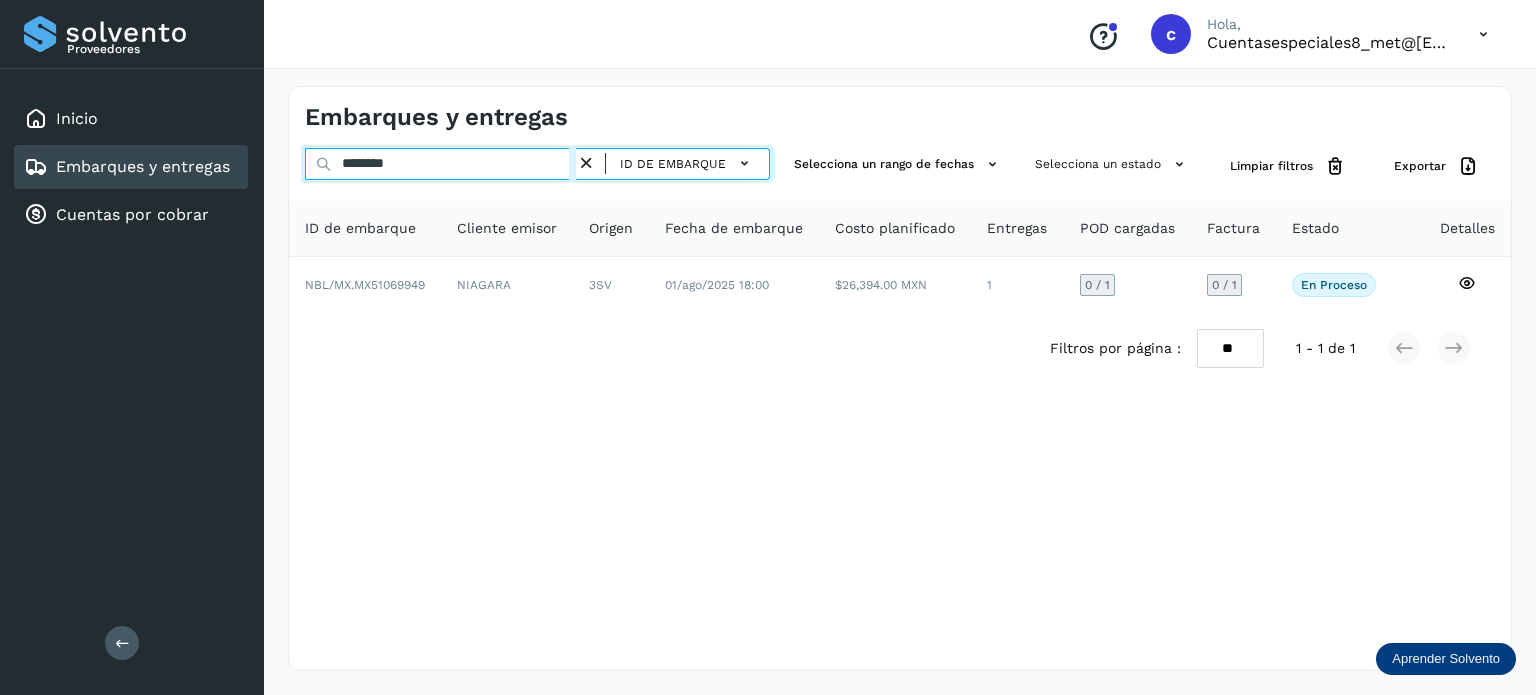 drag, startPoint x: 381, startPoint y: 168, endPoint x: 175, endPoint y: 160, distance: 206.15529 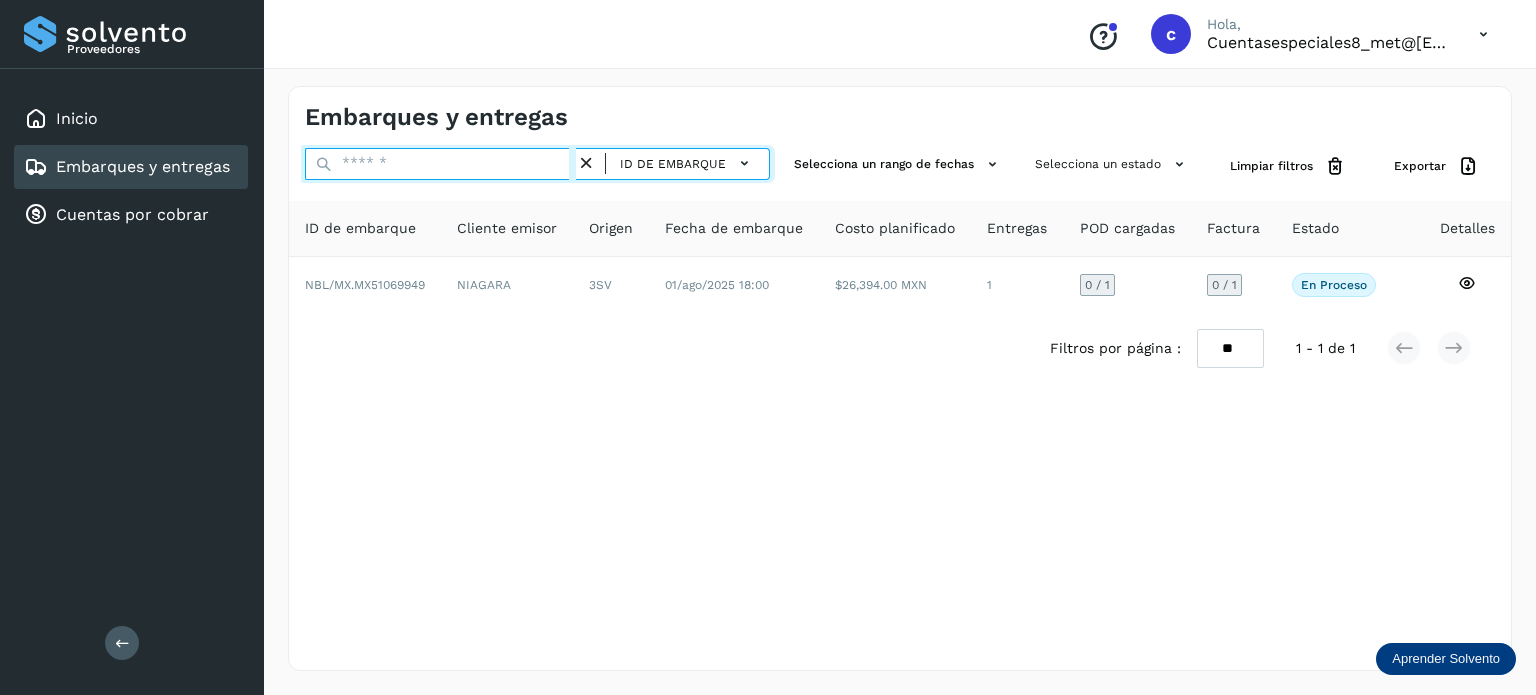 paste on "********" 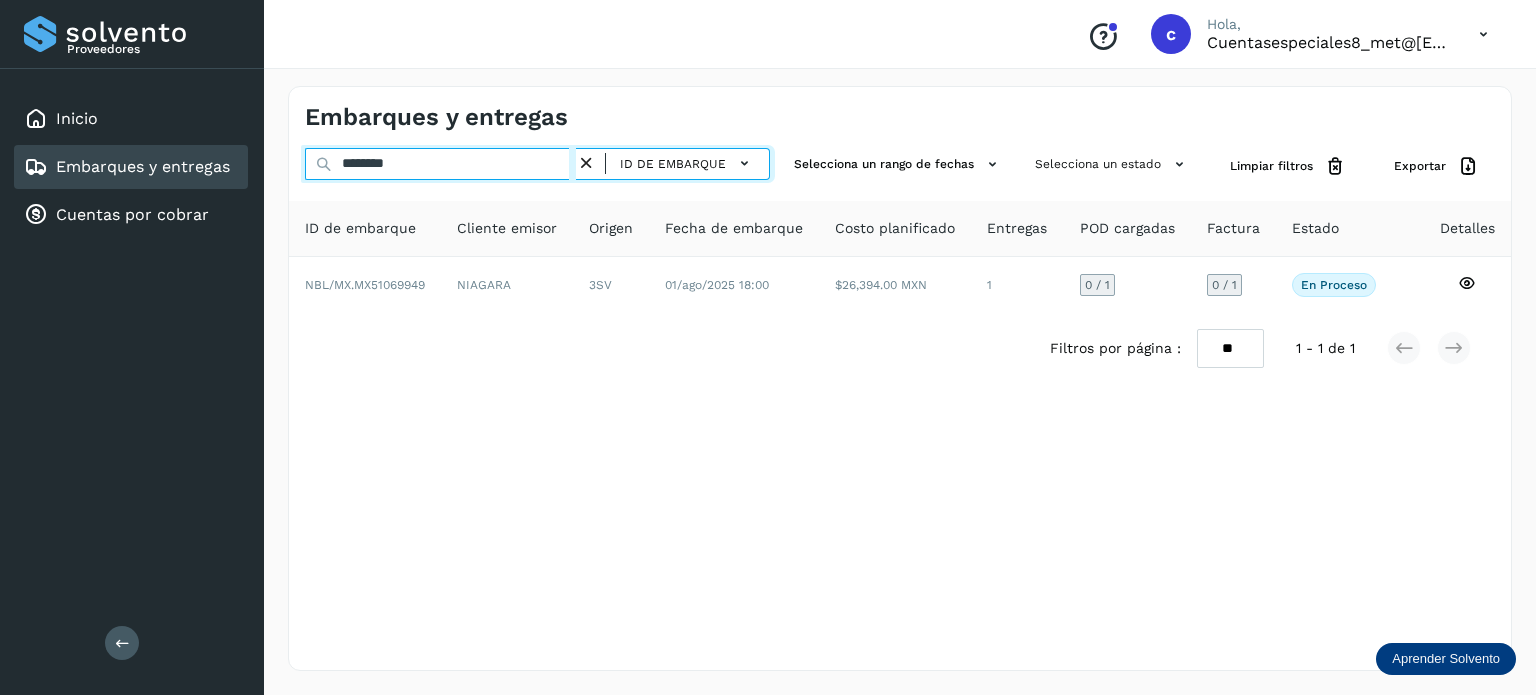 type on "********" 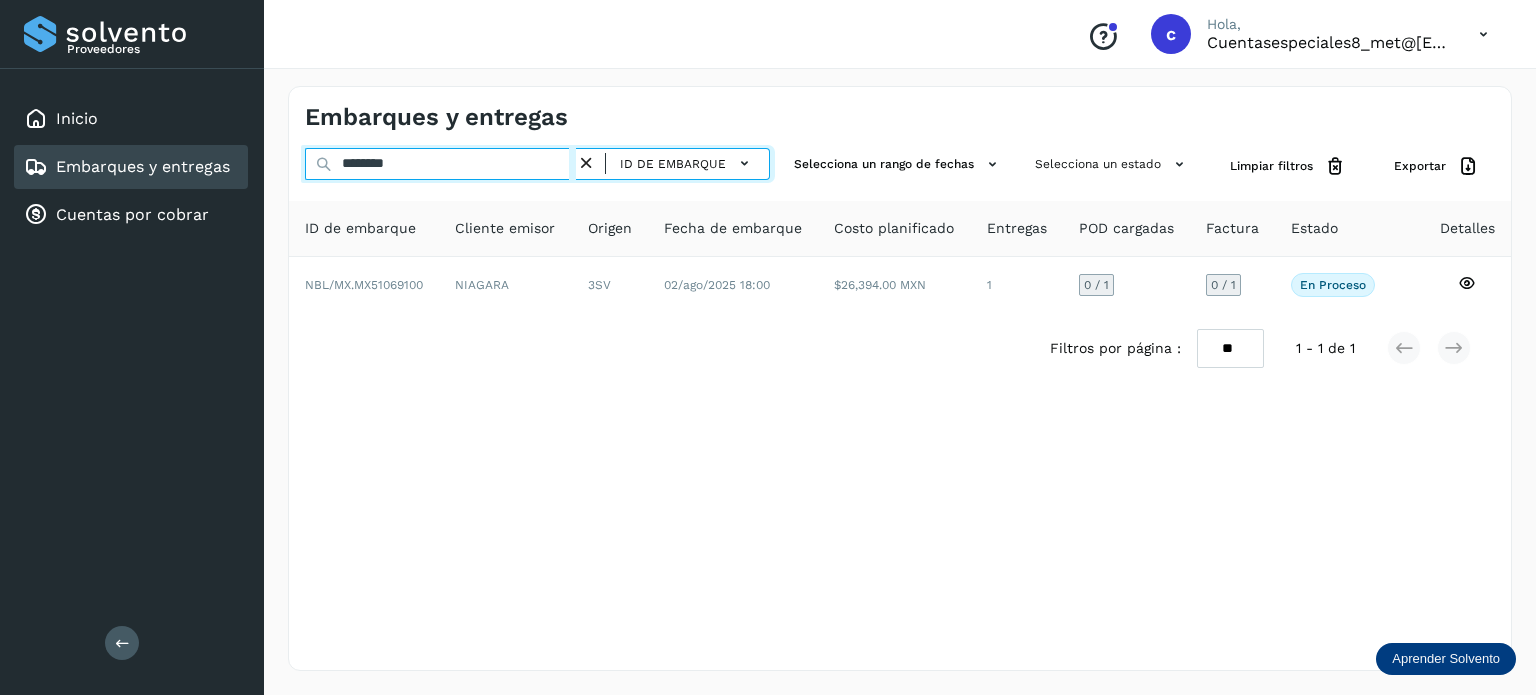drag, startPoint x: 426, startPoint y: 170, endPoint x: 292, endPoint y: 166, distance: 134.0597 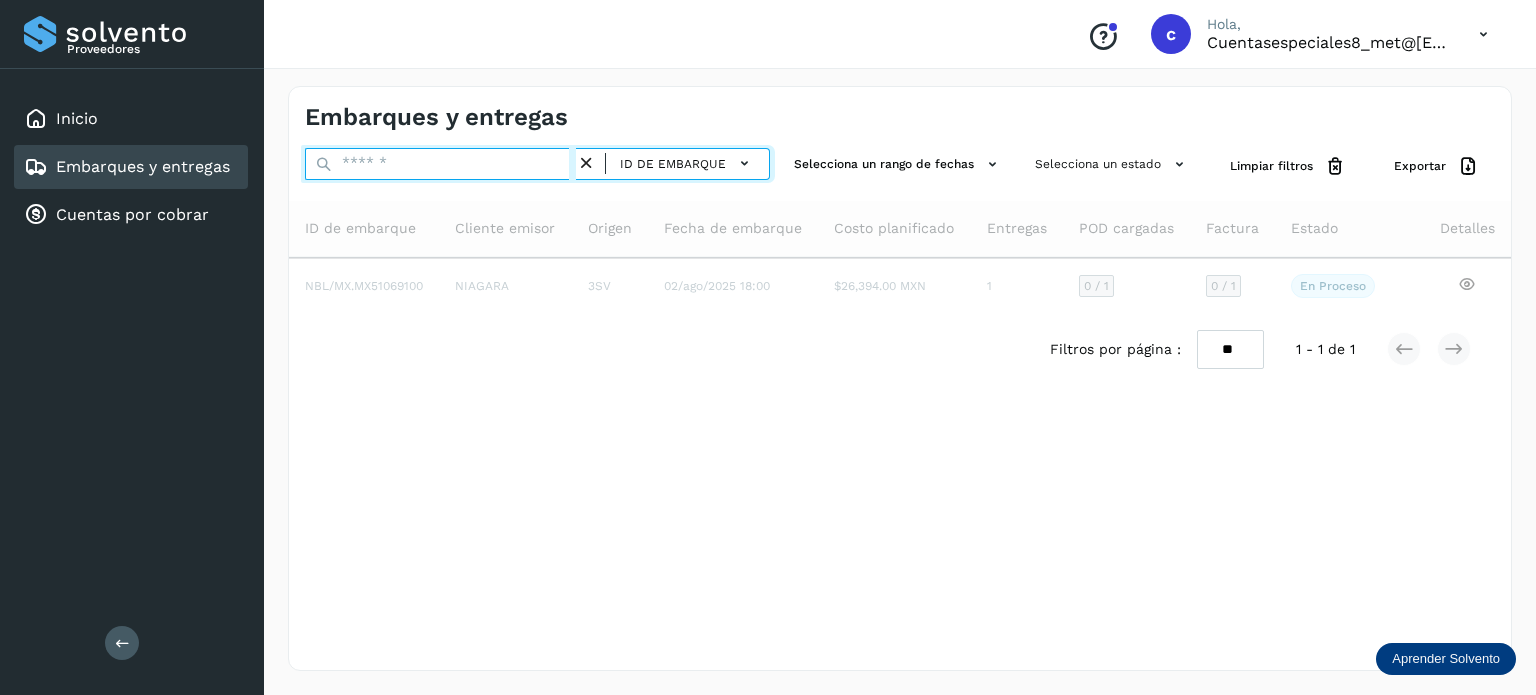 paste on "********" 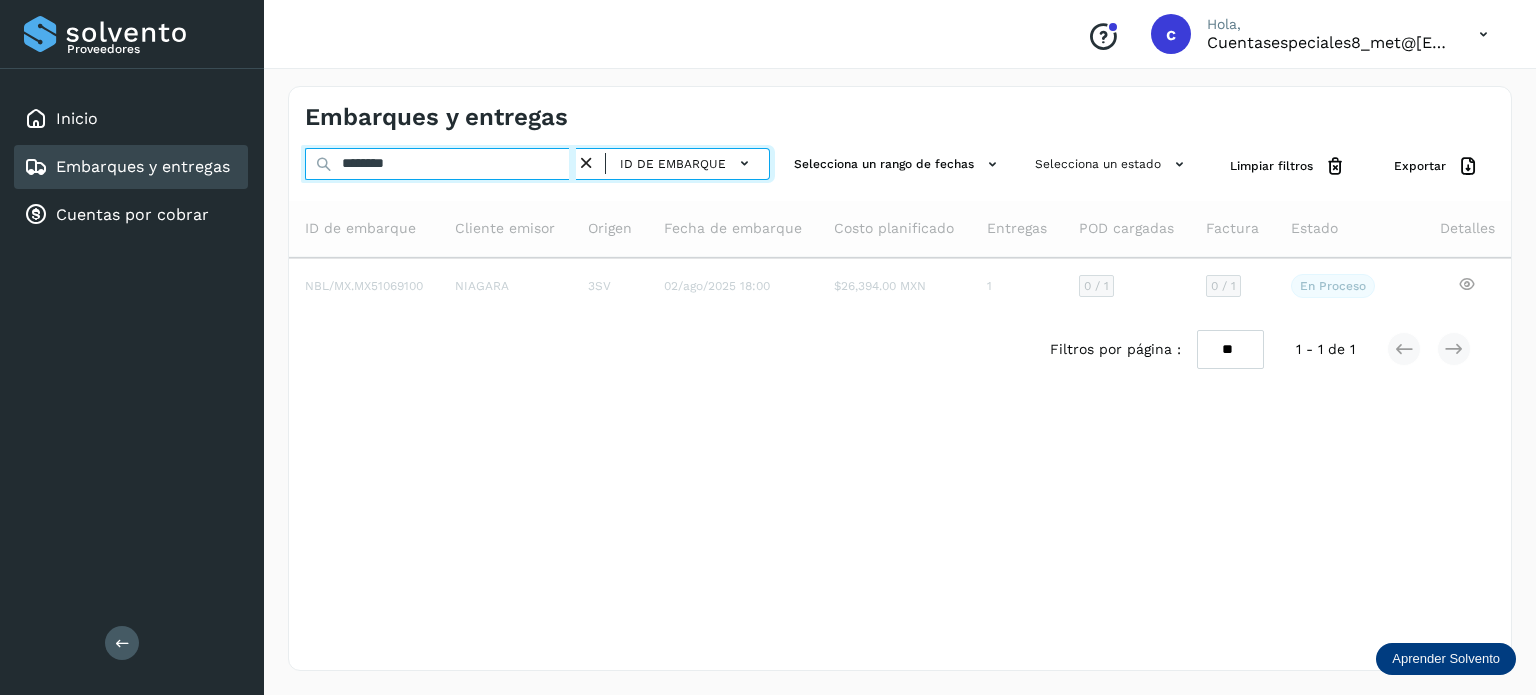 type on "********" 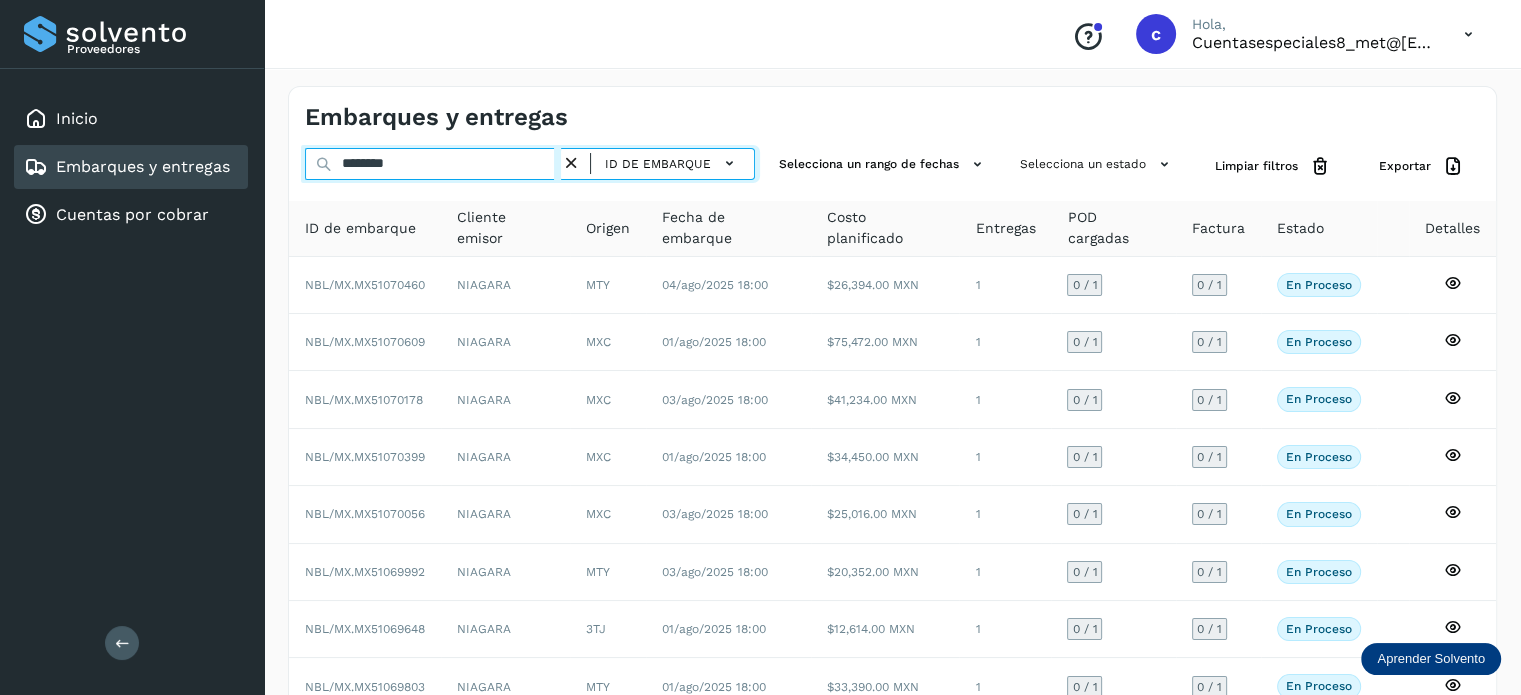 drag, startPoint x: 408, startPoint y: 169, endPoint x: 284, endPoint y: 178, distance: 124.32619 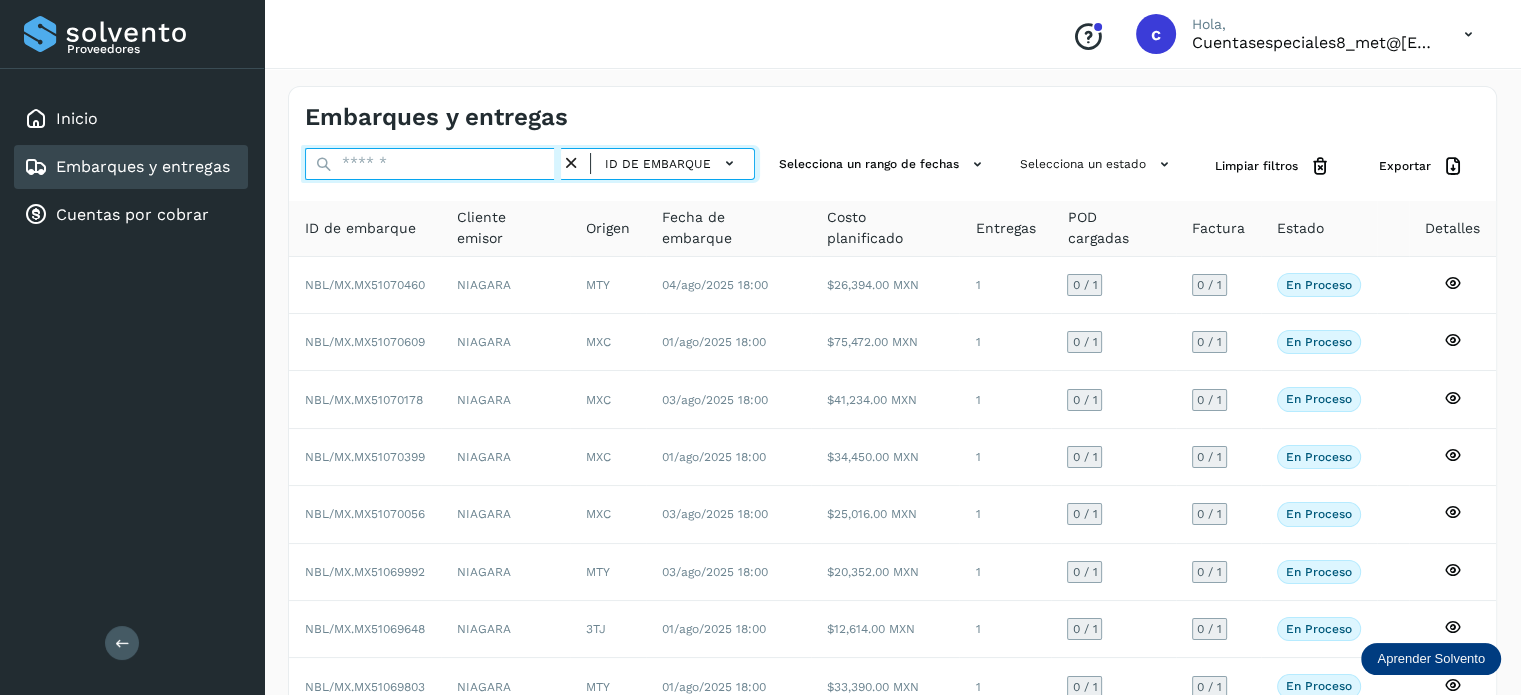 paste on "********" 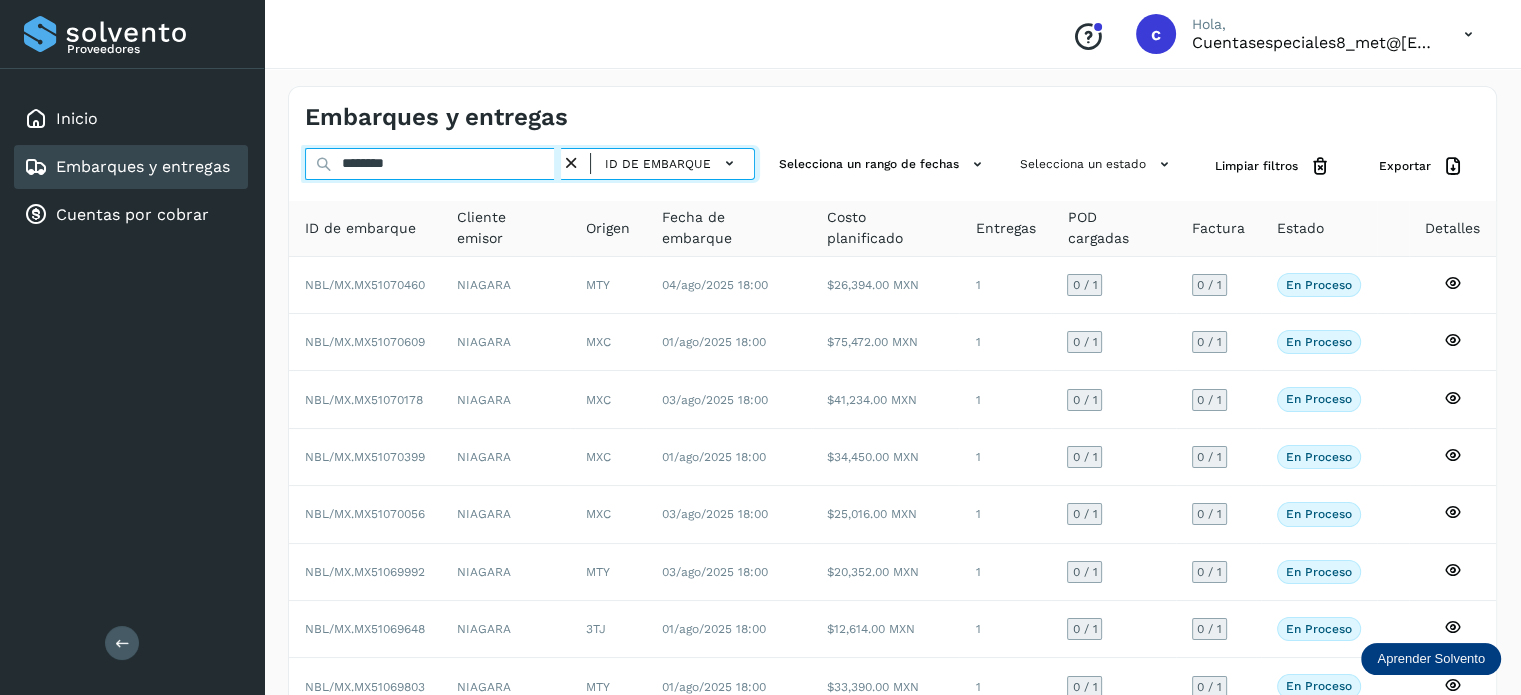 type on "********" 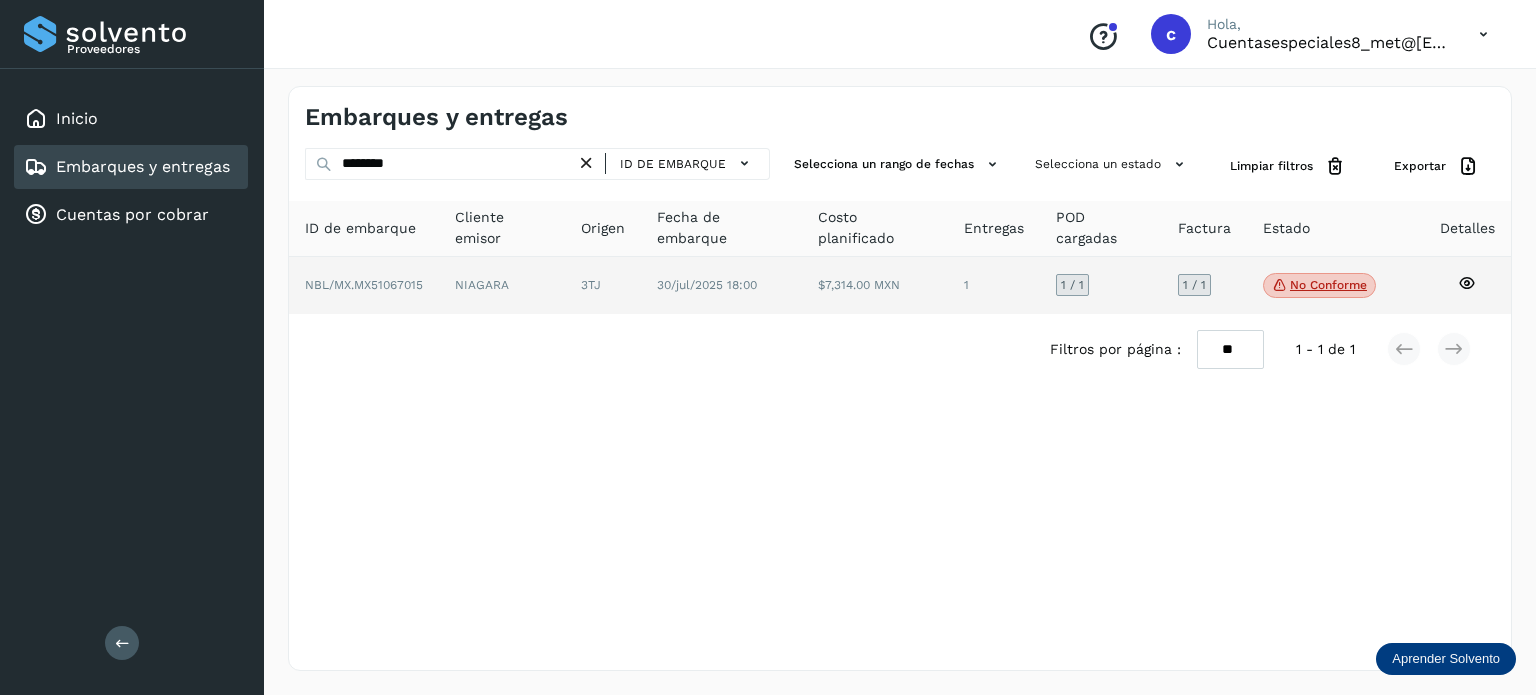 click 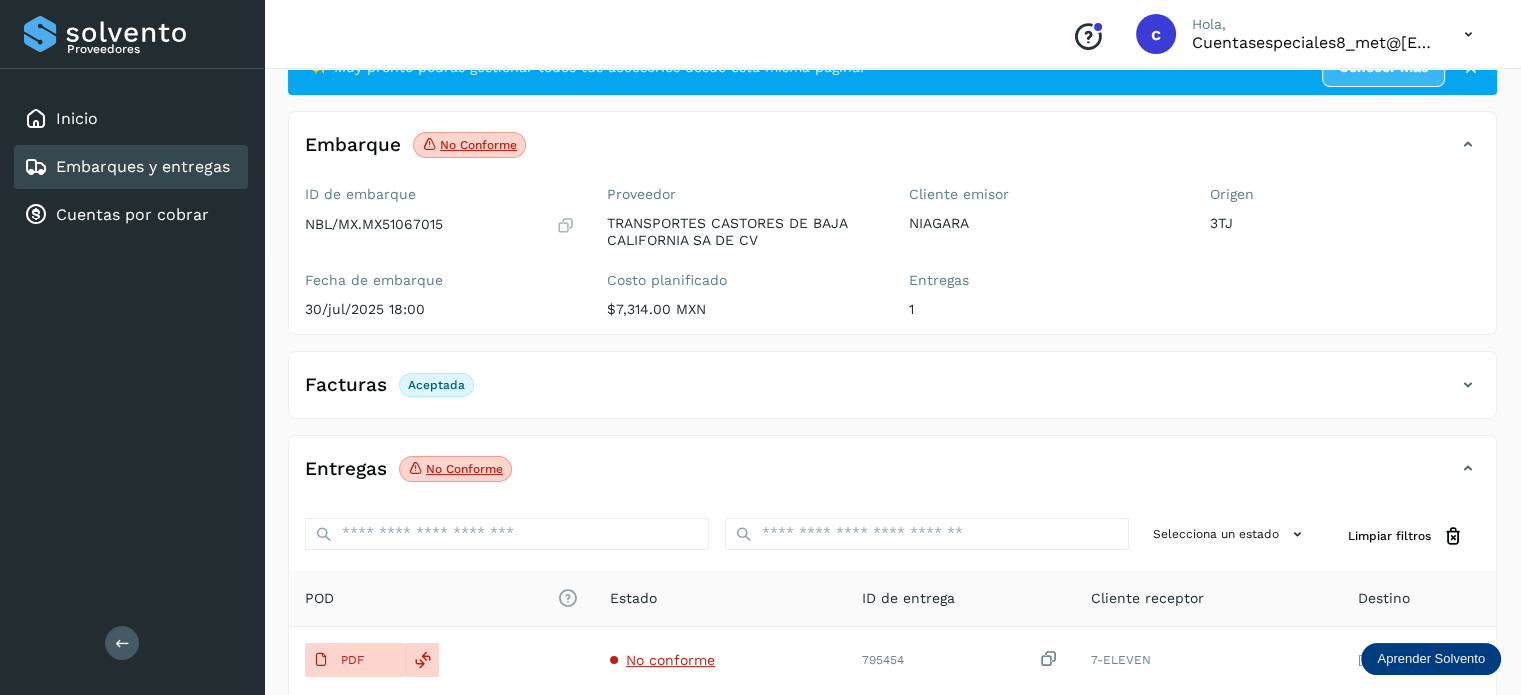 scroll, scrollTop: 200, scrollLeft: 0, axis: vertical 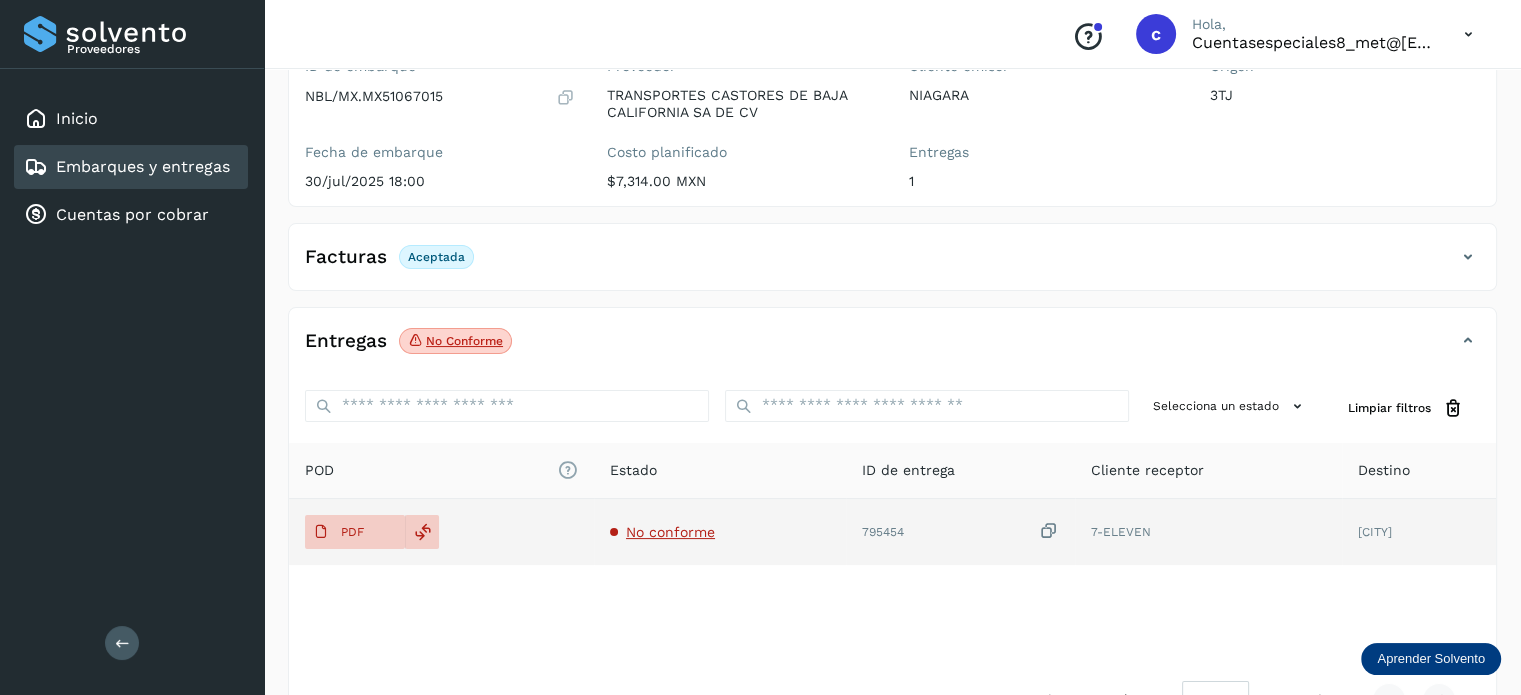 click on "No conforme" at bounding box center [670, 532] 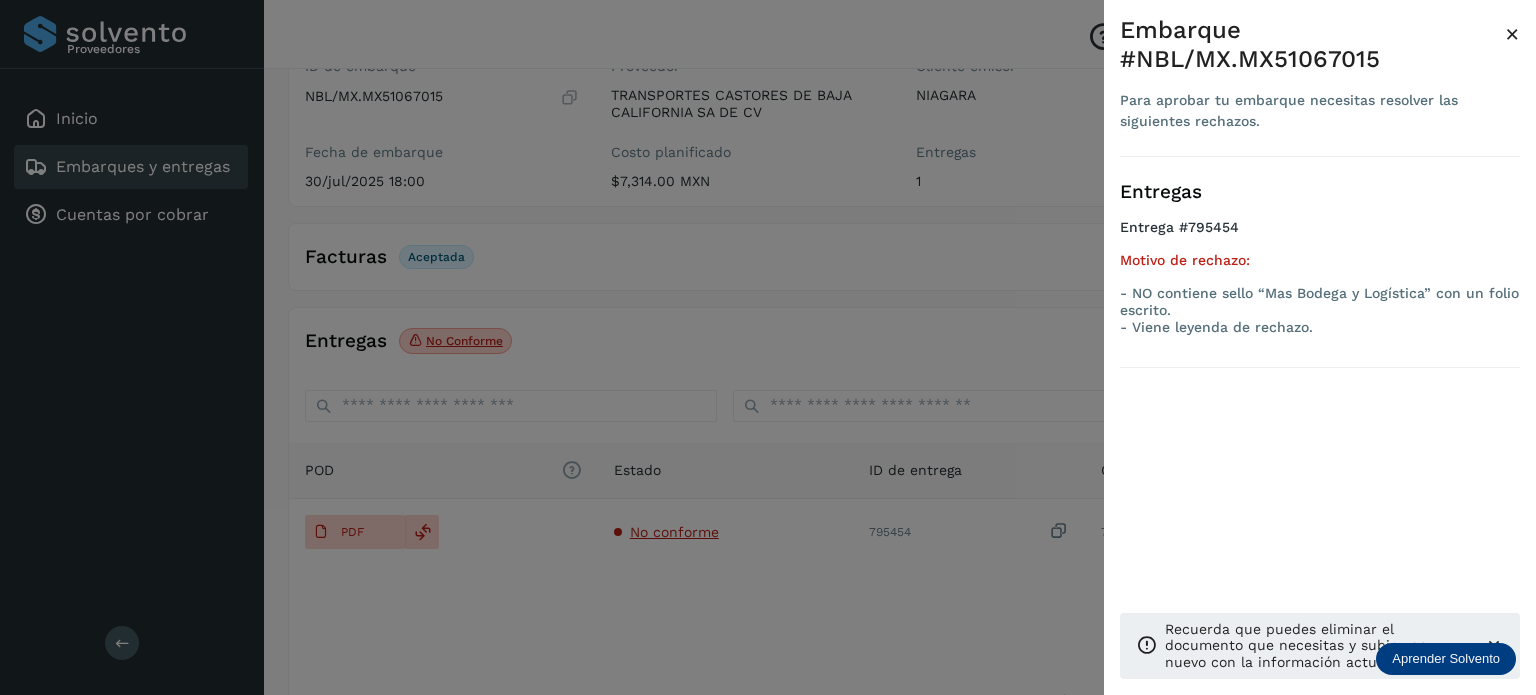 click at bounding box center (768, 347) 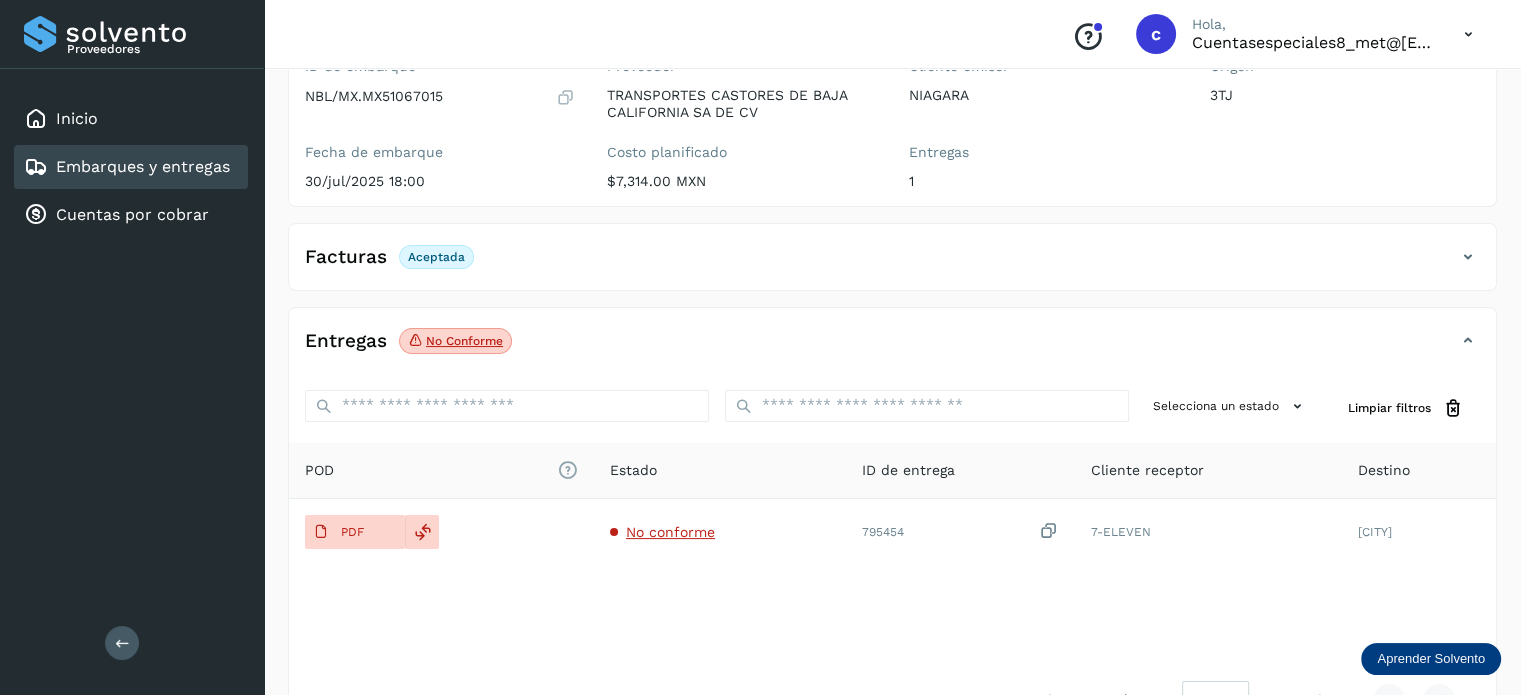 click on "Facturas Aceptada" 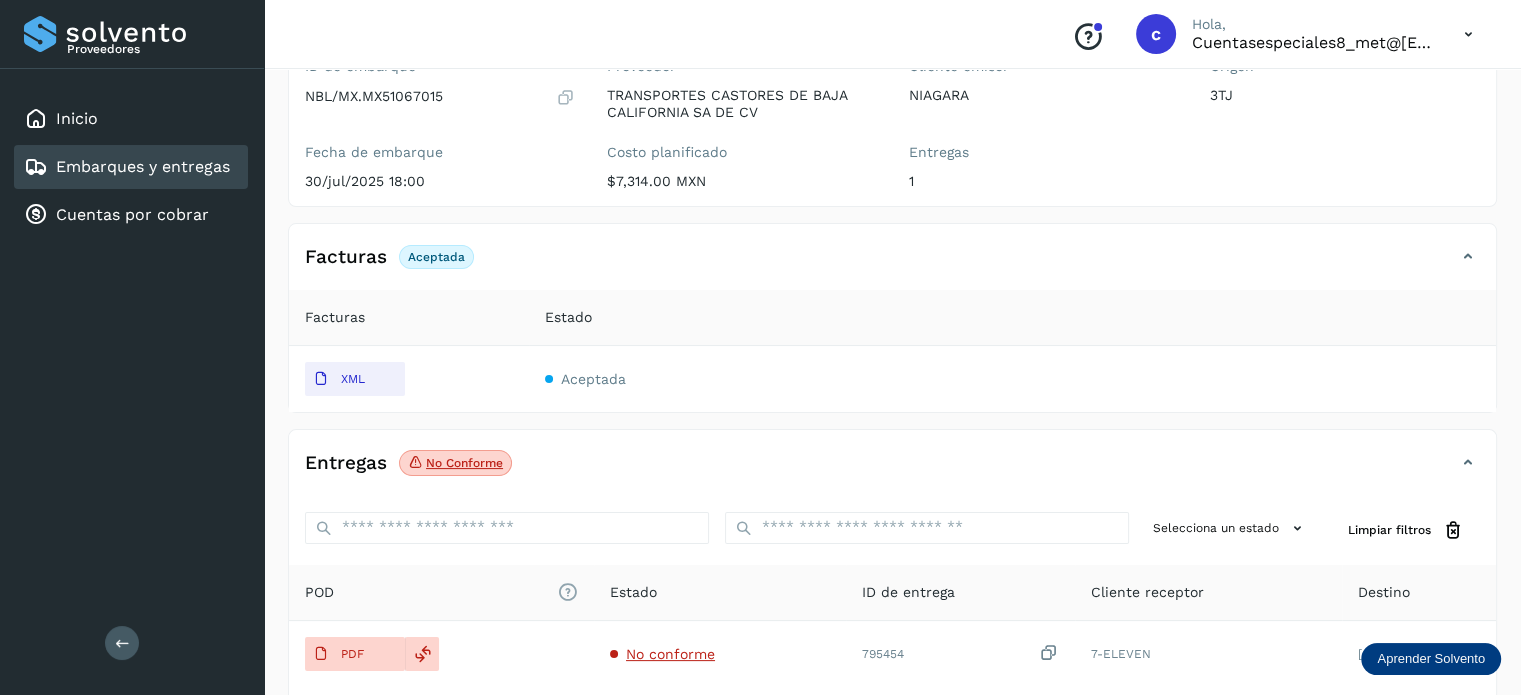 click at bounding box center (1468, 463) 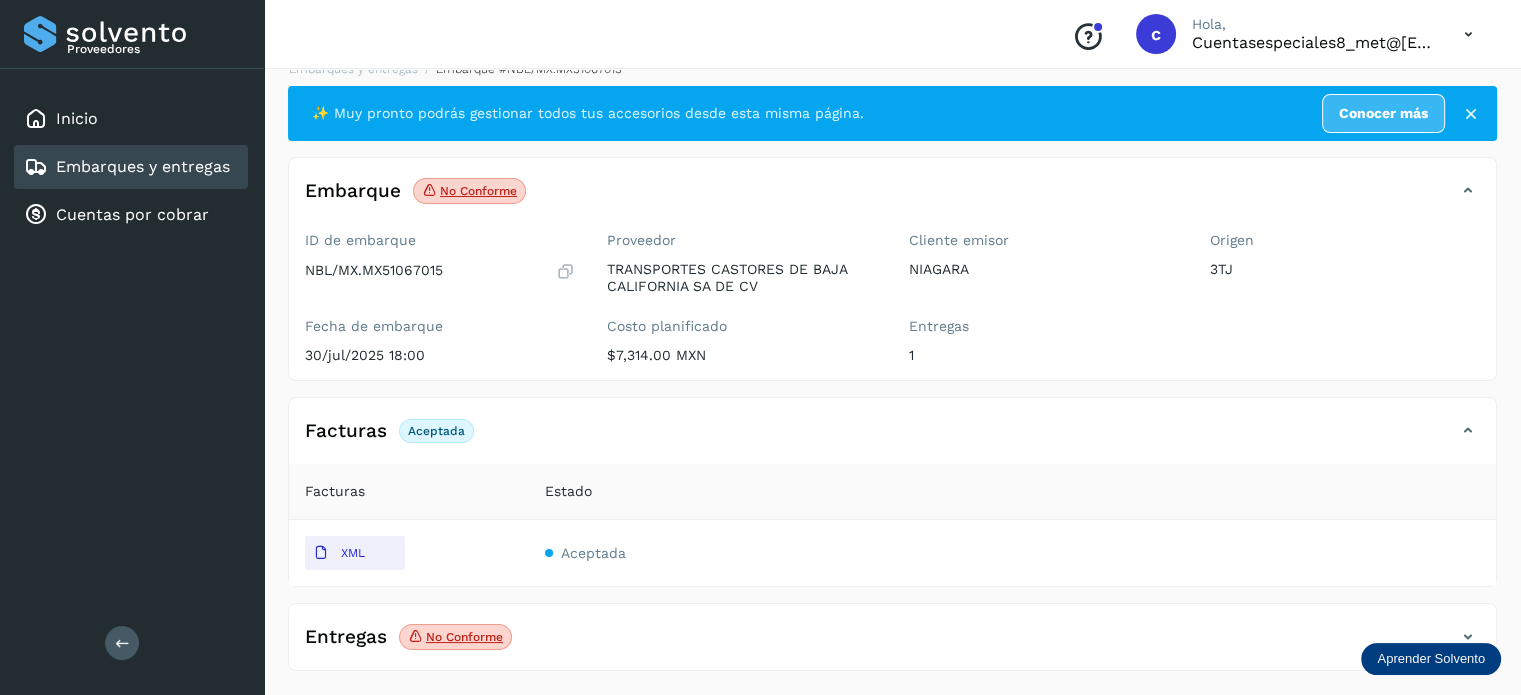 scroll, scrollTop: 24, scrollLeft: 0, axis: vertical 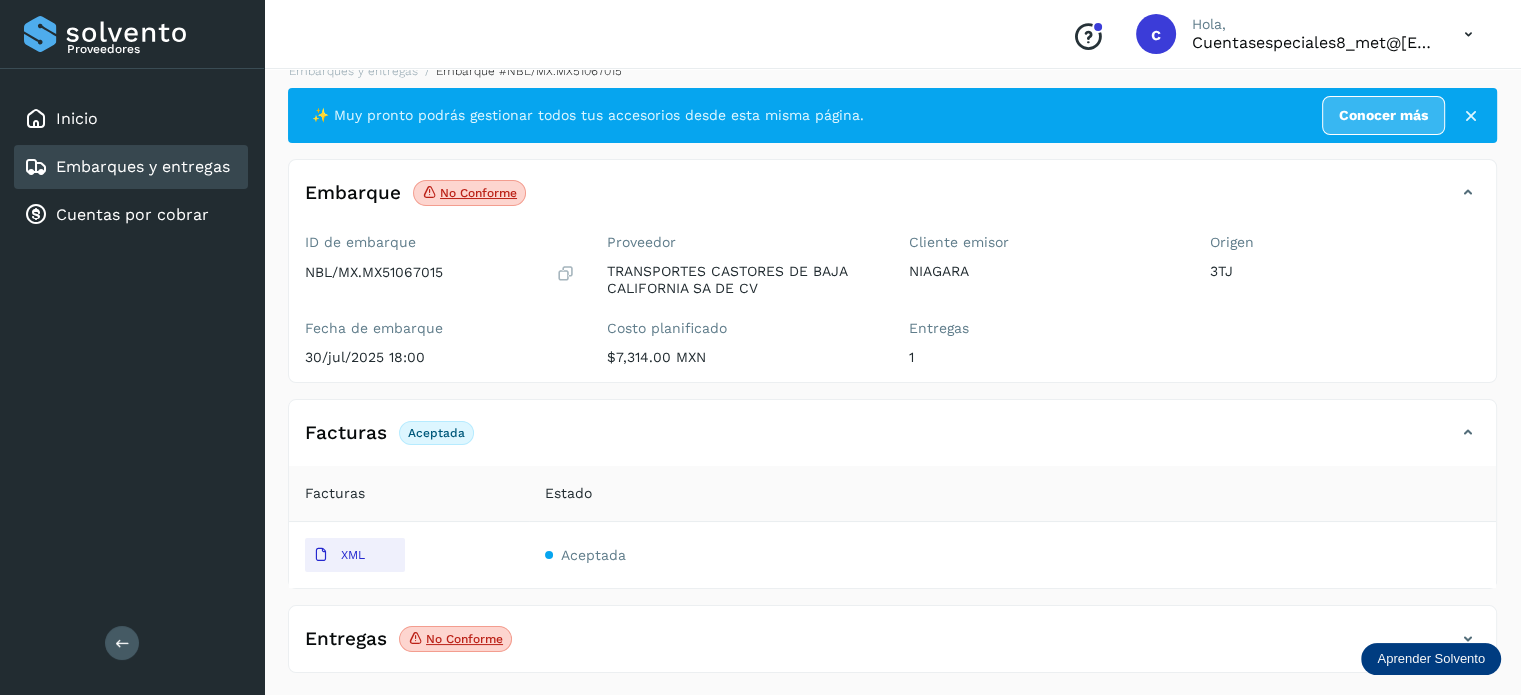 drag, startPoint x: 756, startPoint y: 442, endPoint x: 723, endPoint y: 433, distance: 34.20526 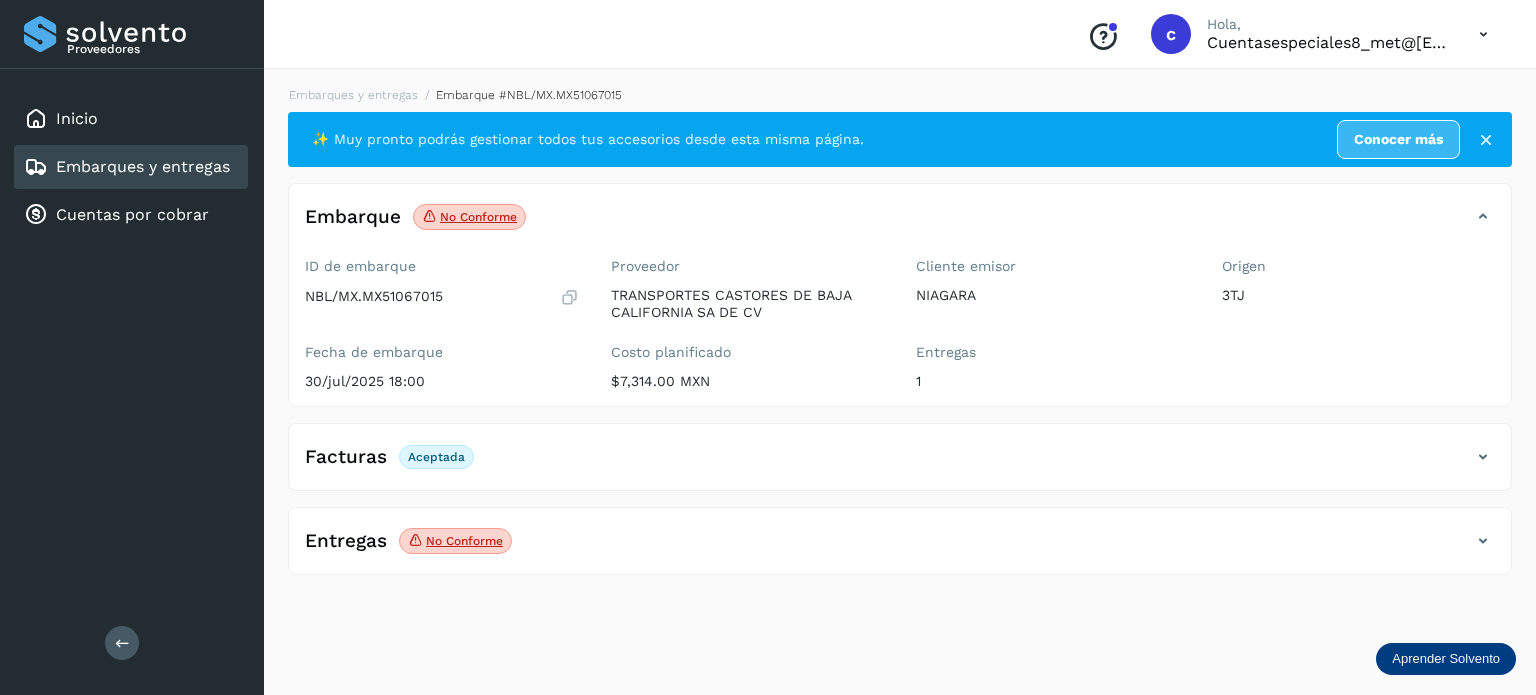click at bounding box center (1483, 541) 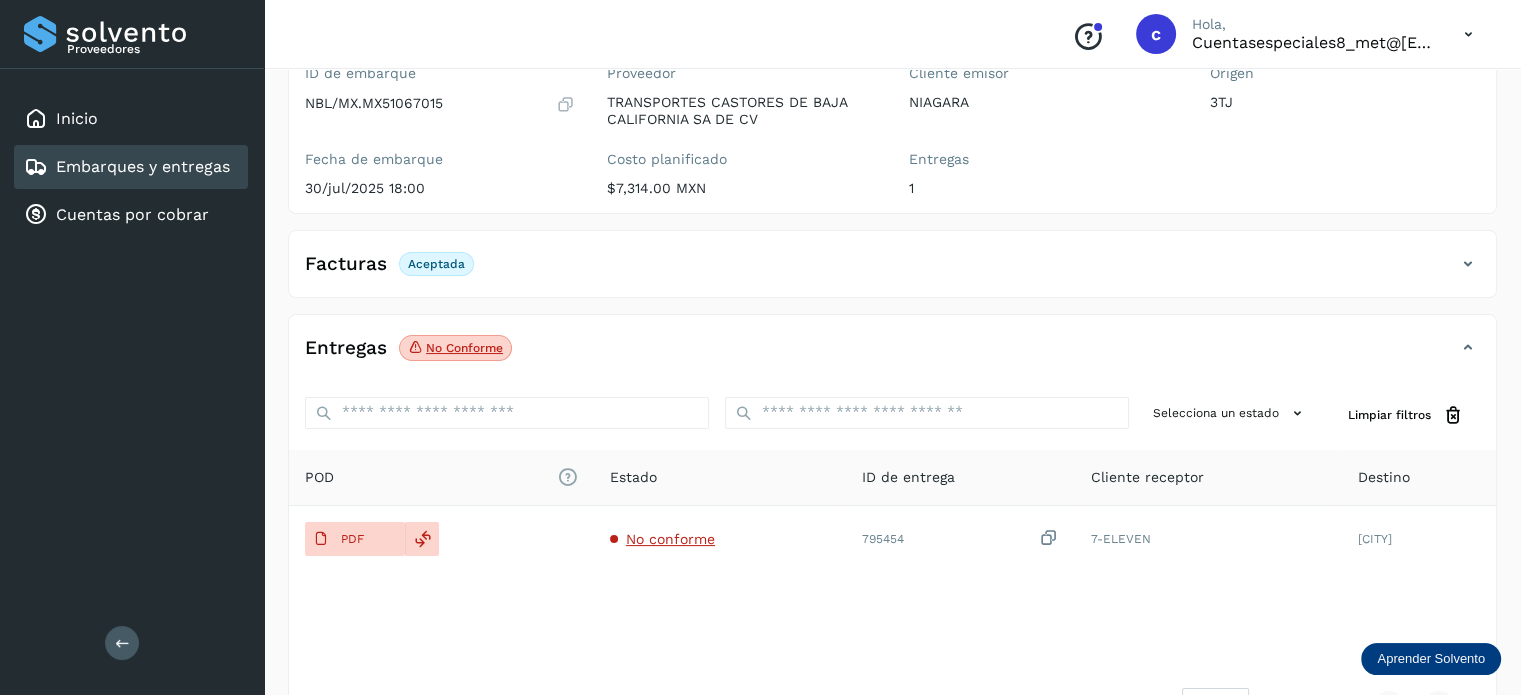 scroll, scrollTop: 264, scrollLeft: 0, axis: vertical 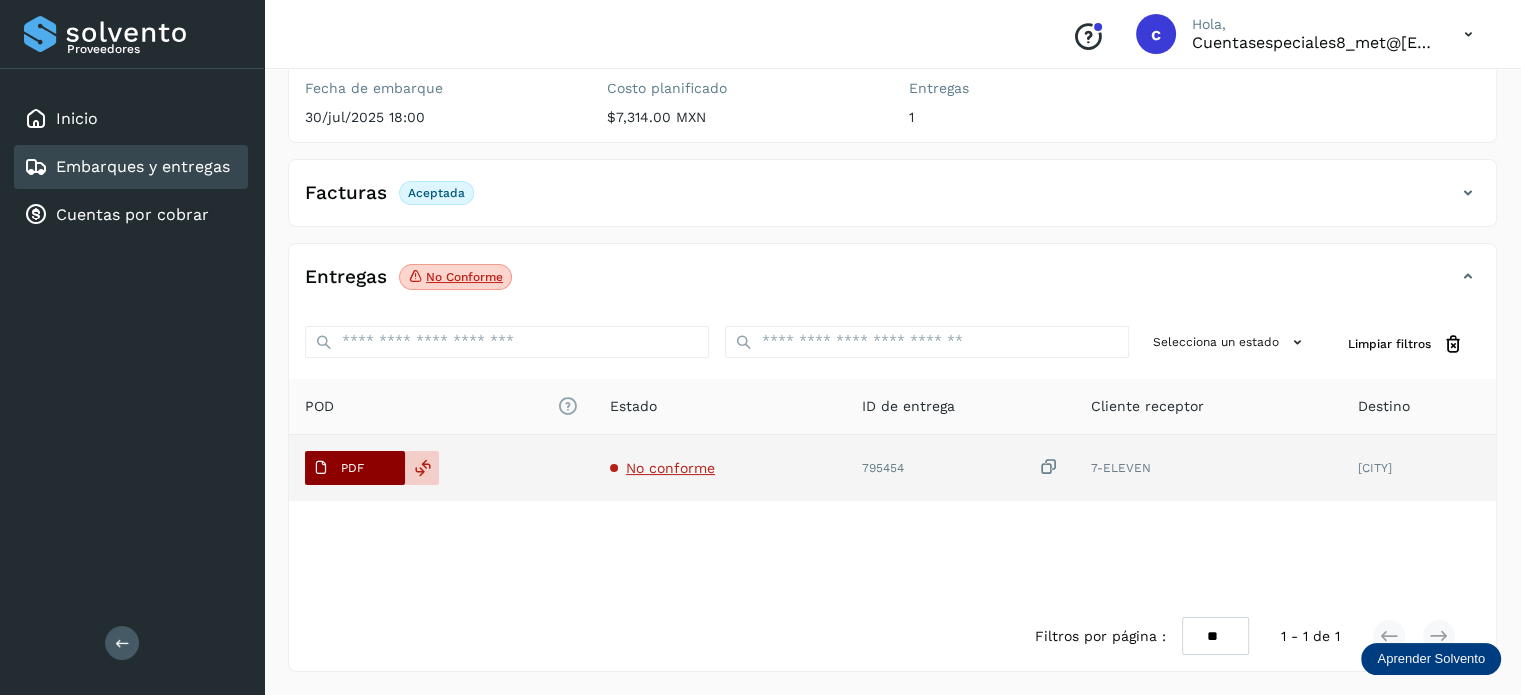 click on "PDF" at bounding box center [355, 468] 